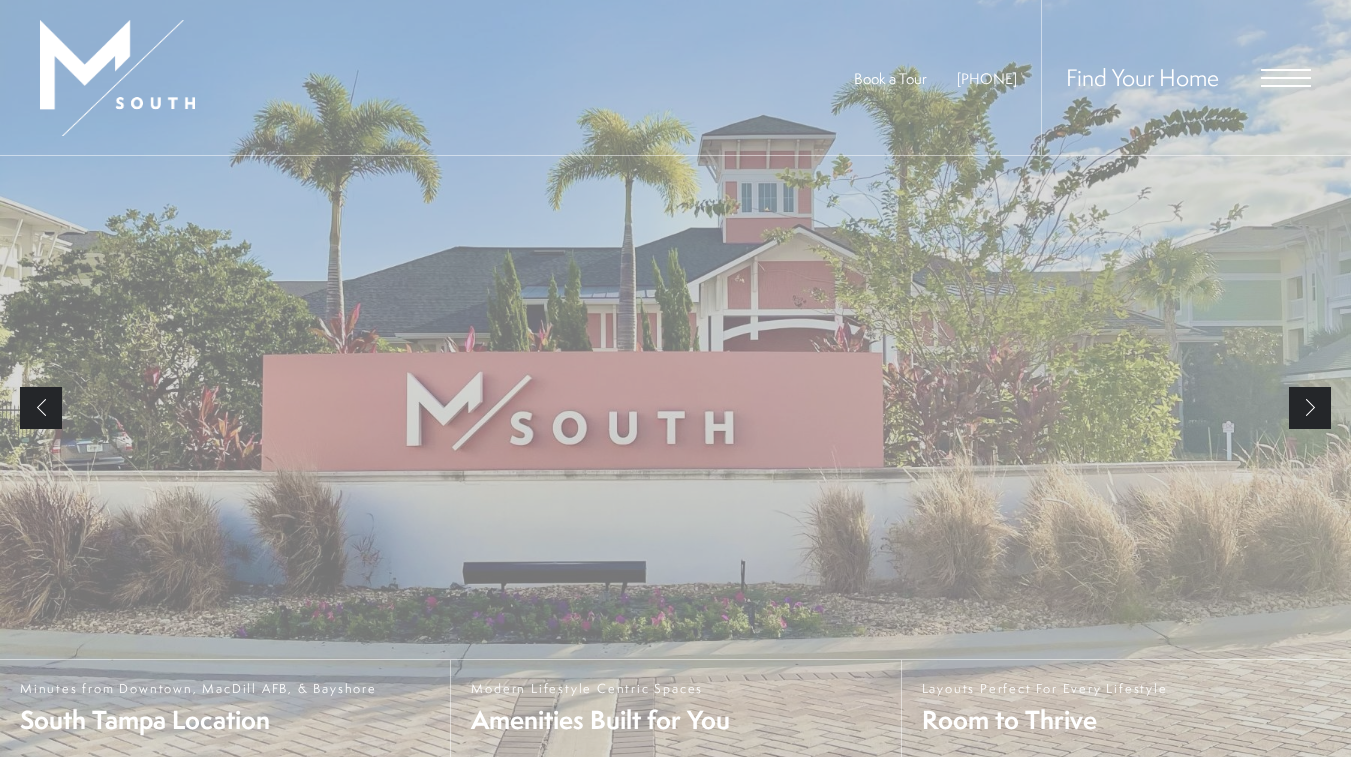 scroll, scrollTop: 0, scrollLeft: 0, axis: both 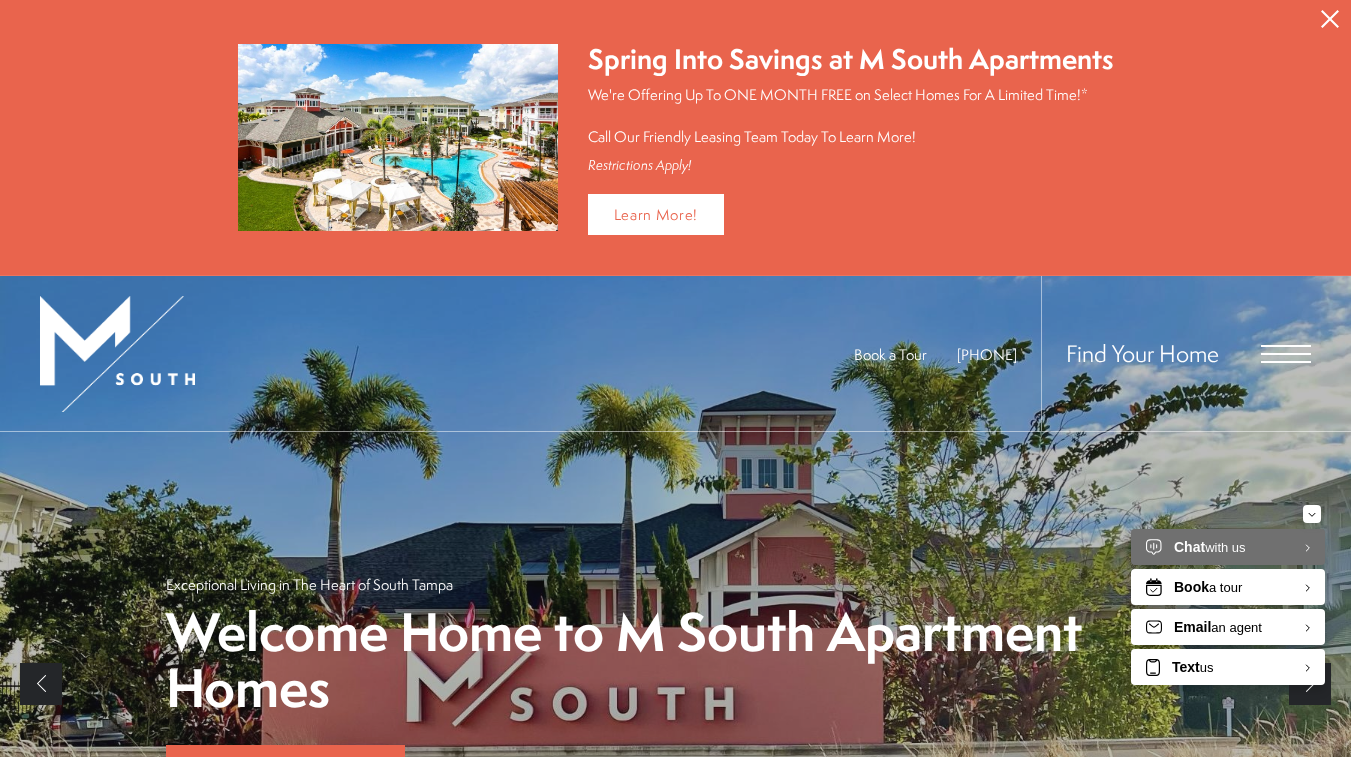 click on "Proceed To Website" at bounding box center (1330, 19) 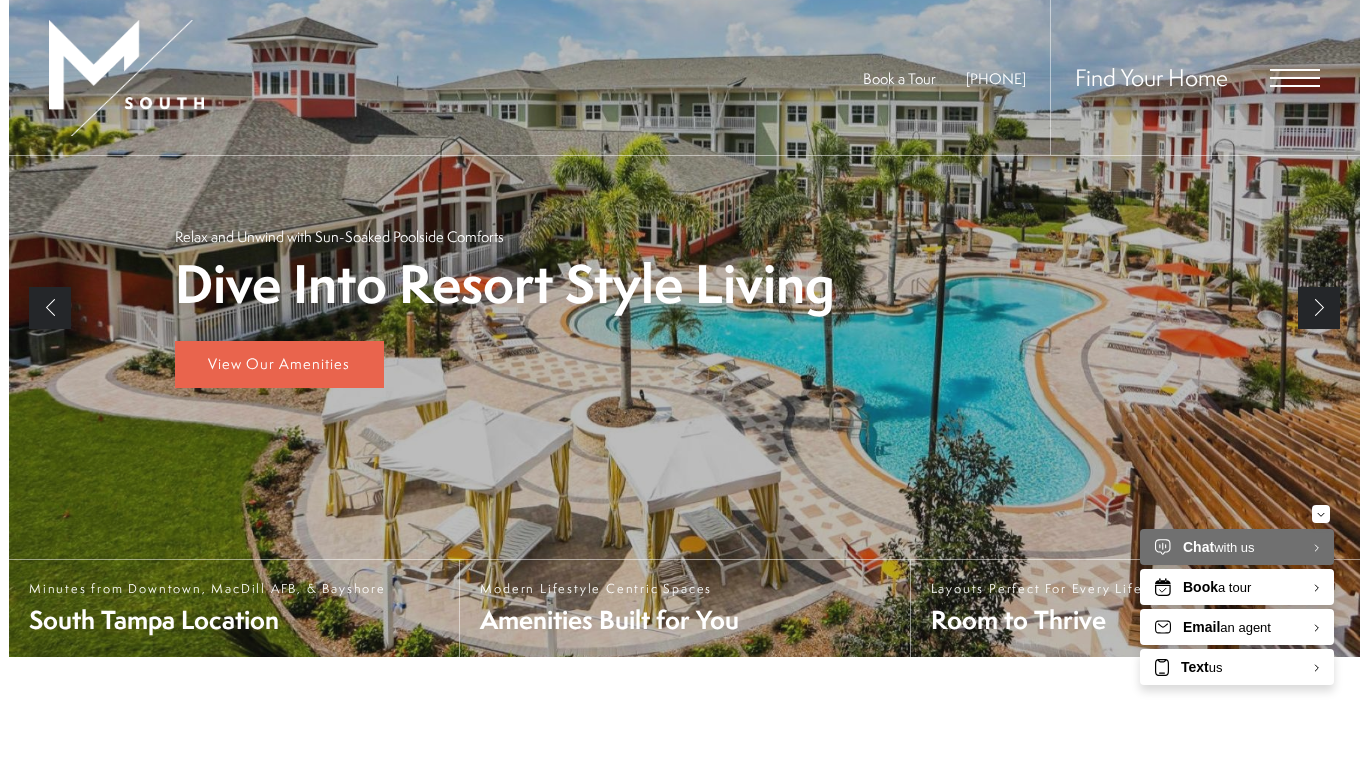 scroll, scrollTop: 0, scrollLeft: 0, axis: both 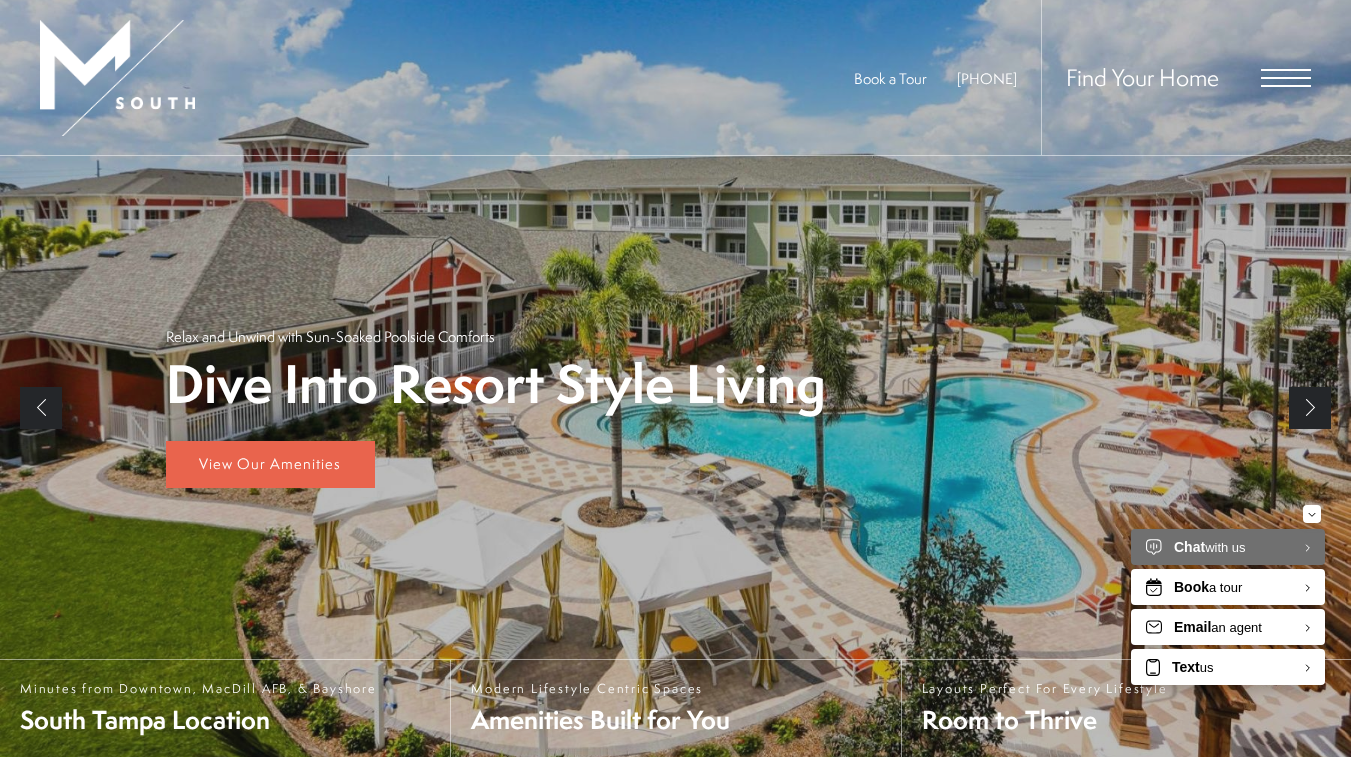 click at bounding box center (1286, 78) 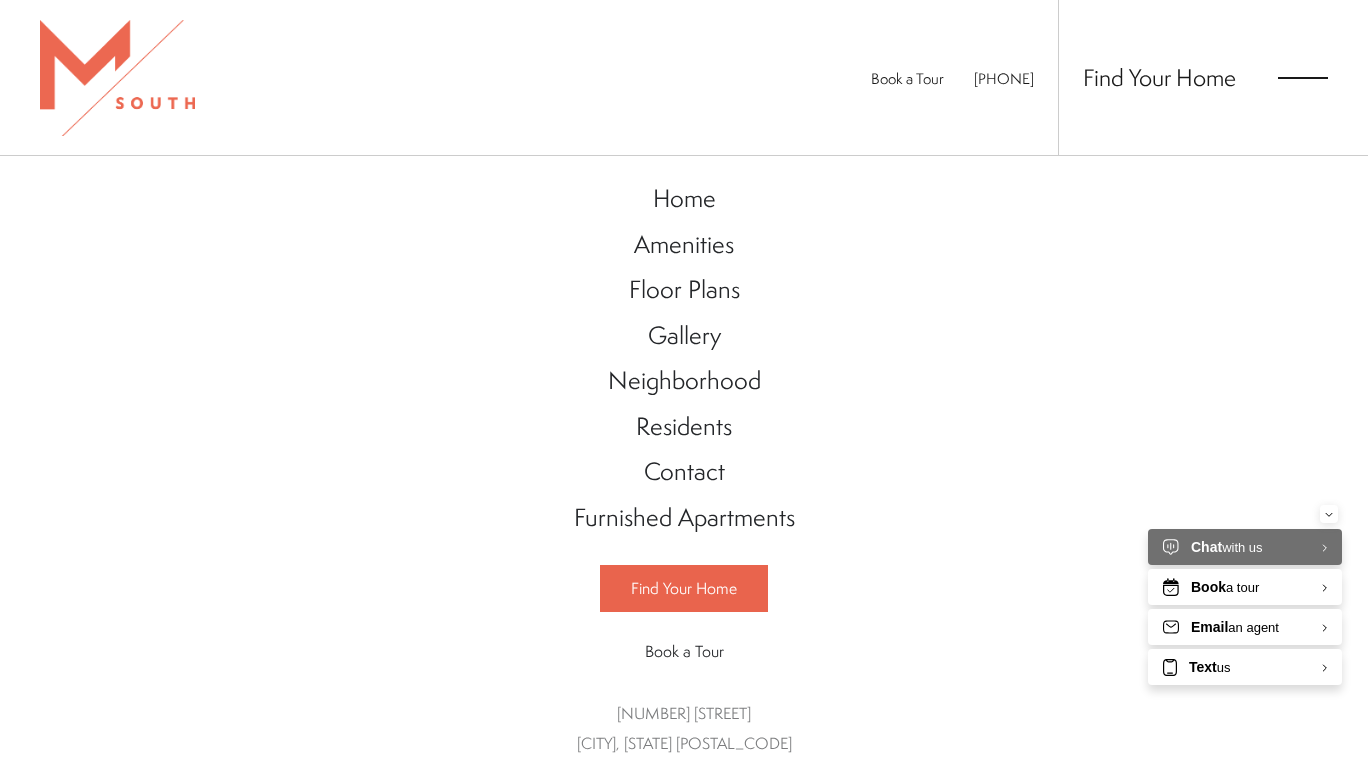 click on "Floor Plans" at bounding box center (684, 289) 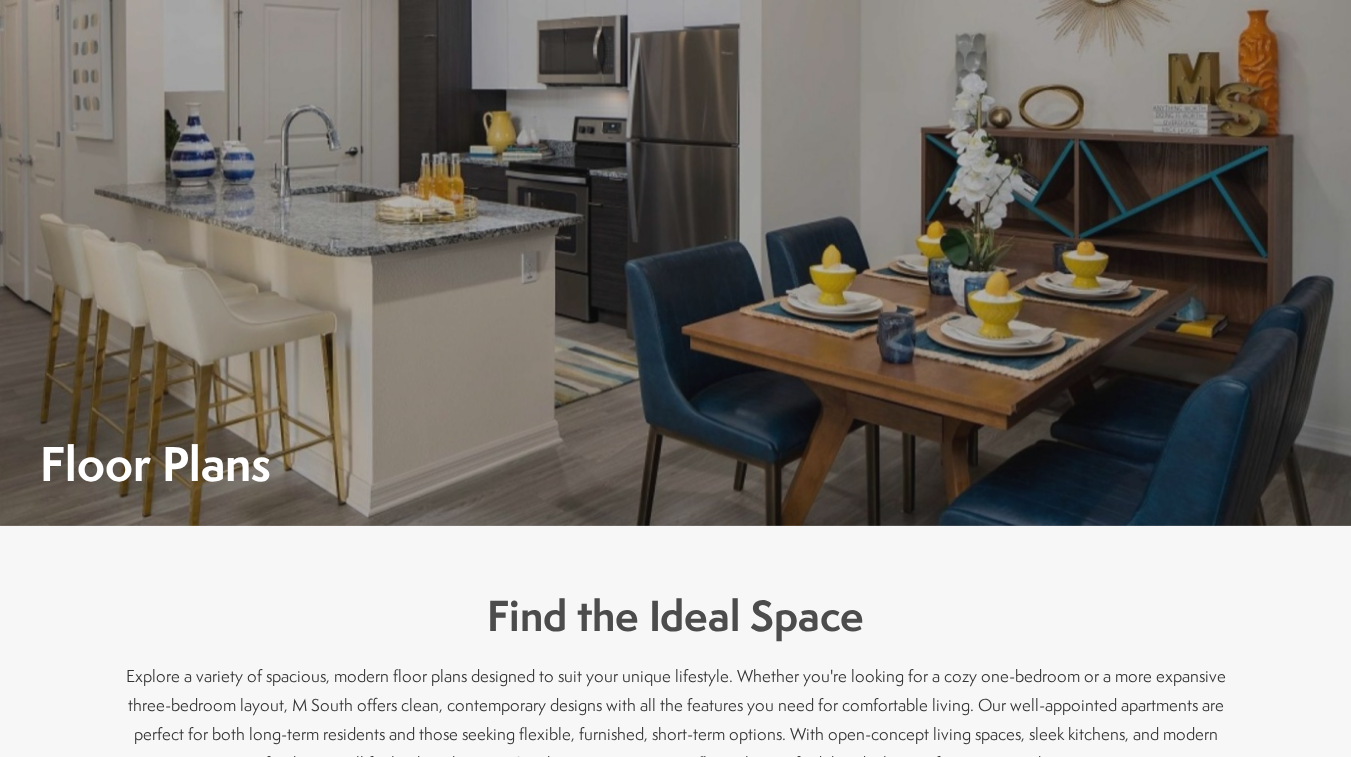 scroll, scrollTop: 0, scrollLeft: 0, axis: both 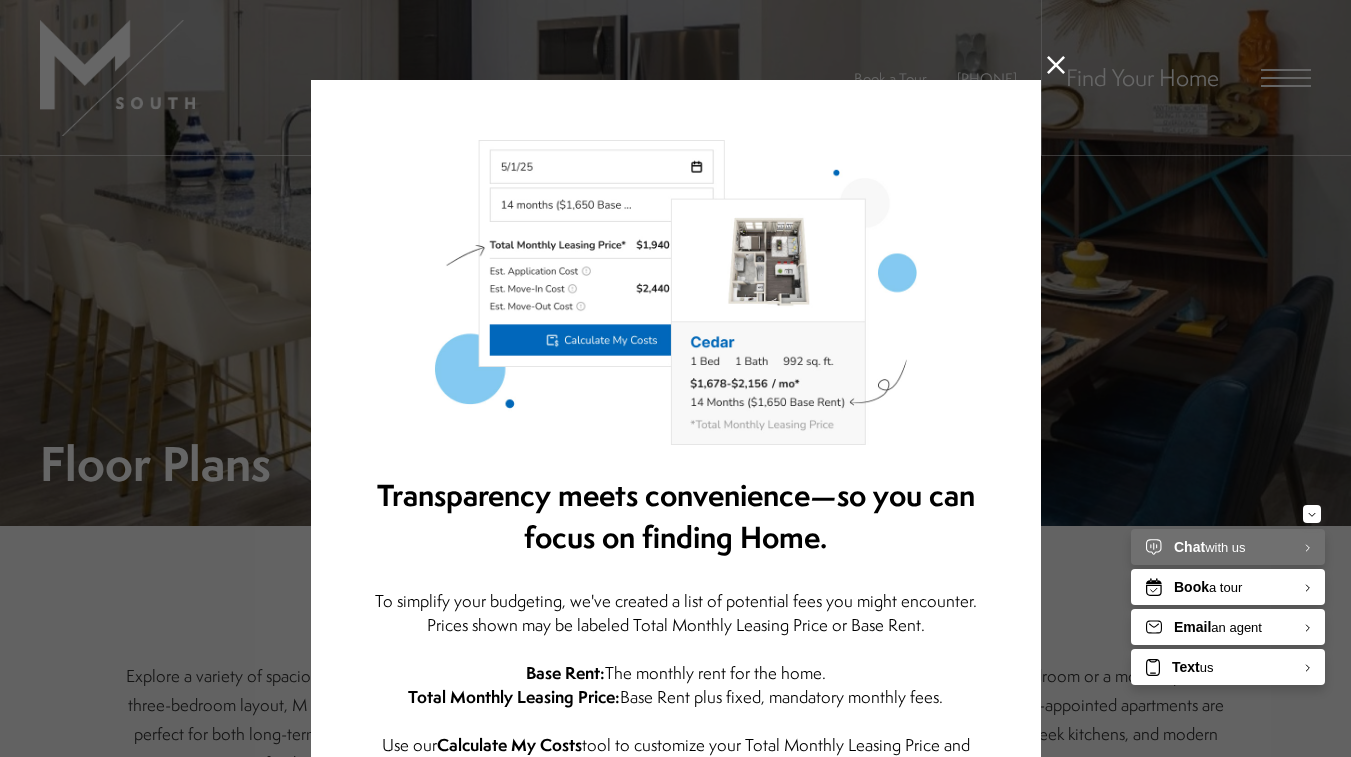 click 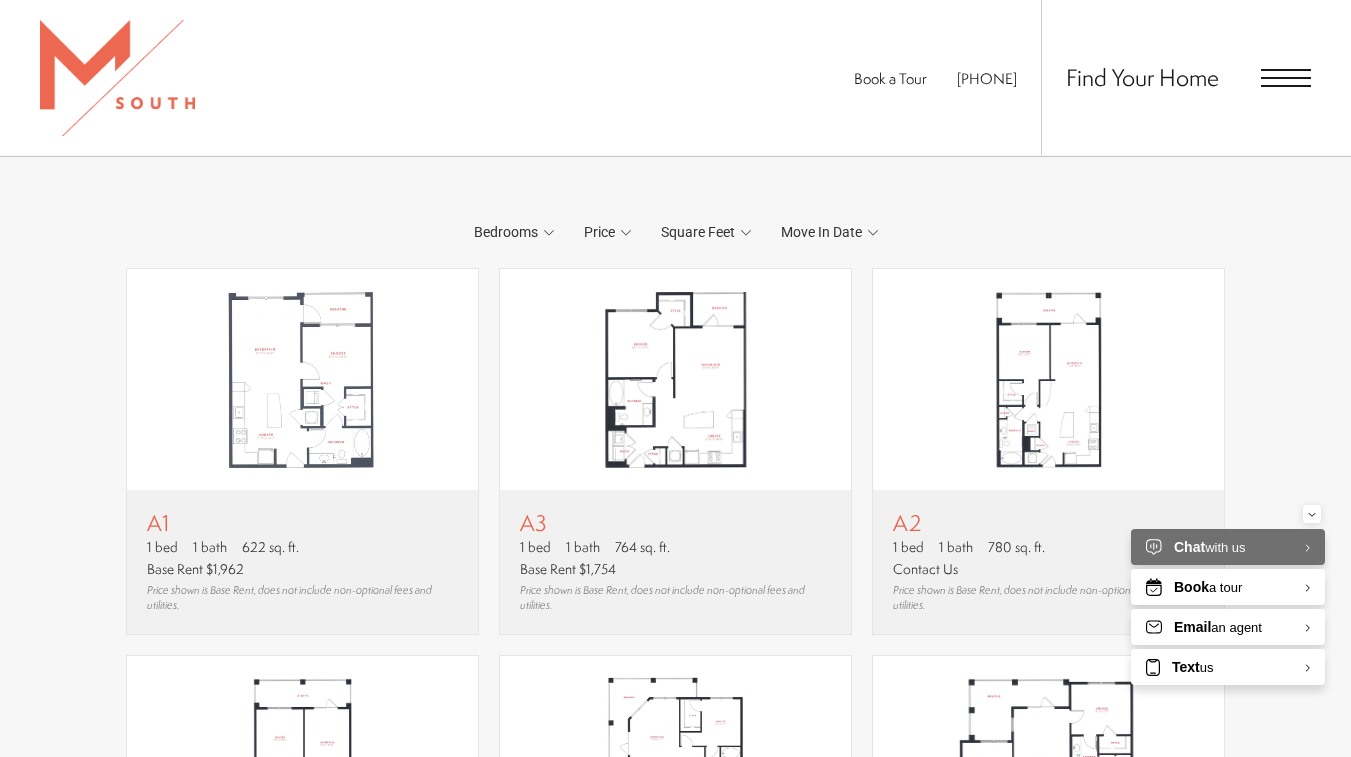 scroll, scrollTop: 1100, scrollLeft: 0, axis: vertical 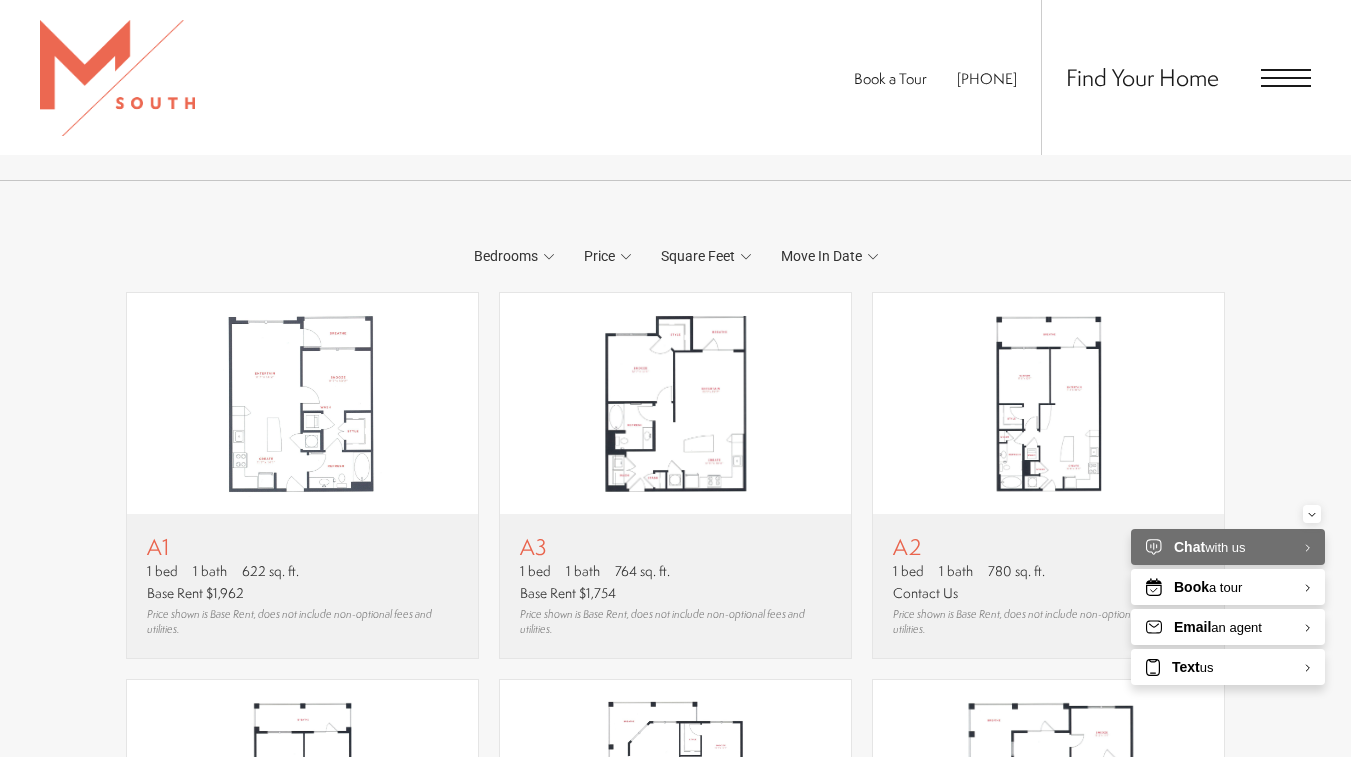 click on "Bedrooms" at bounding box center (514, 256) 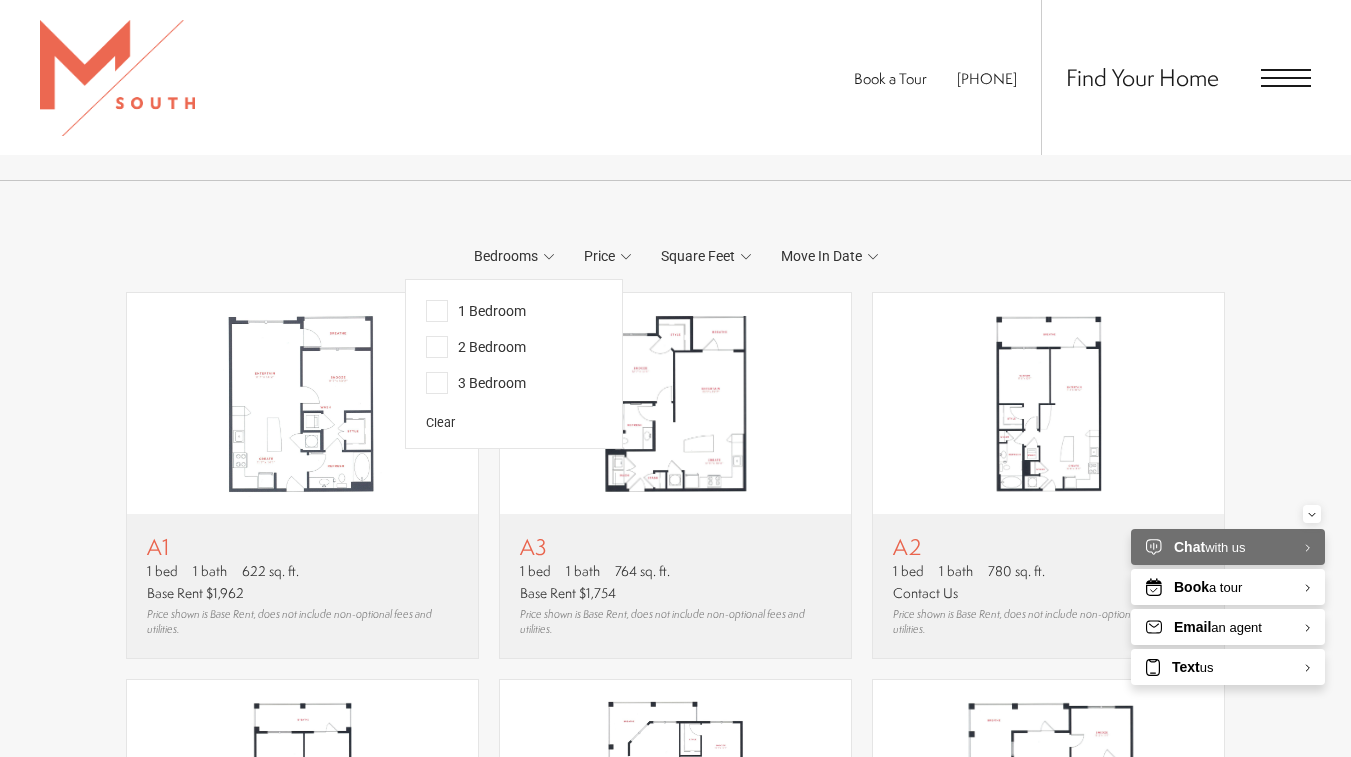 click on "2 Bedroom" at bounding box center [476, 347] 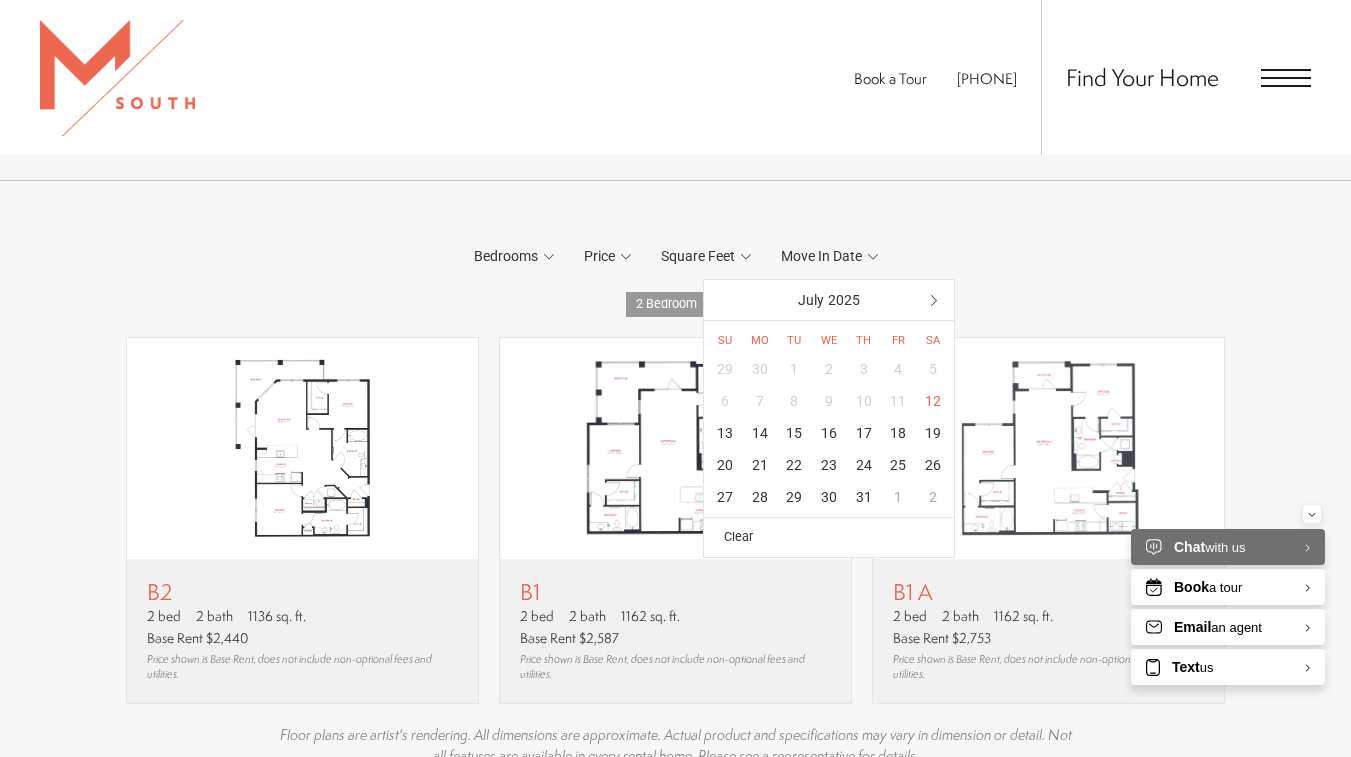 click on "Move In Date" at bounding box center [821, 256] 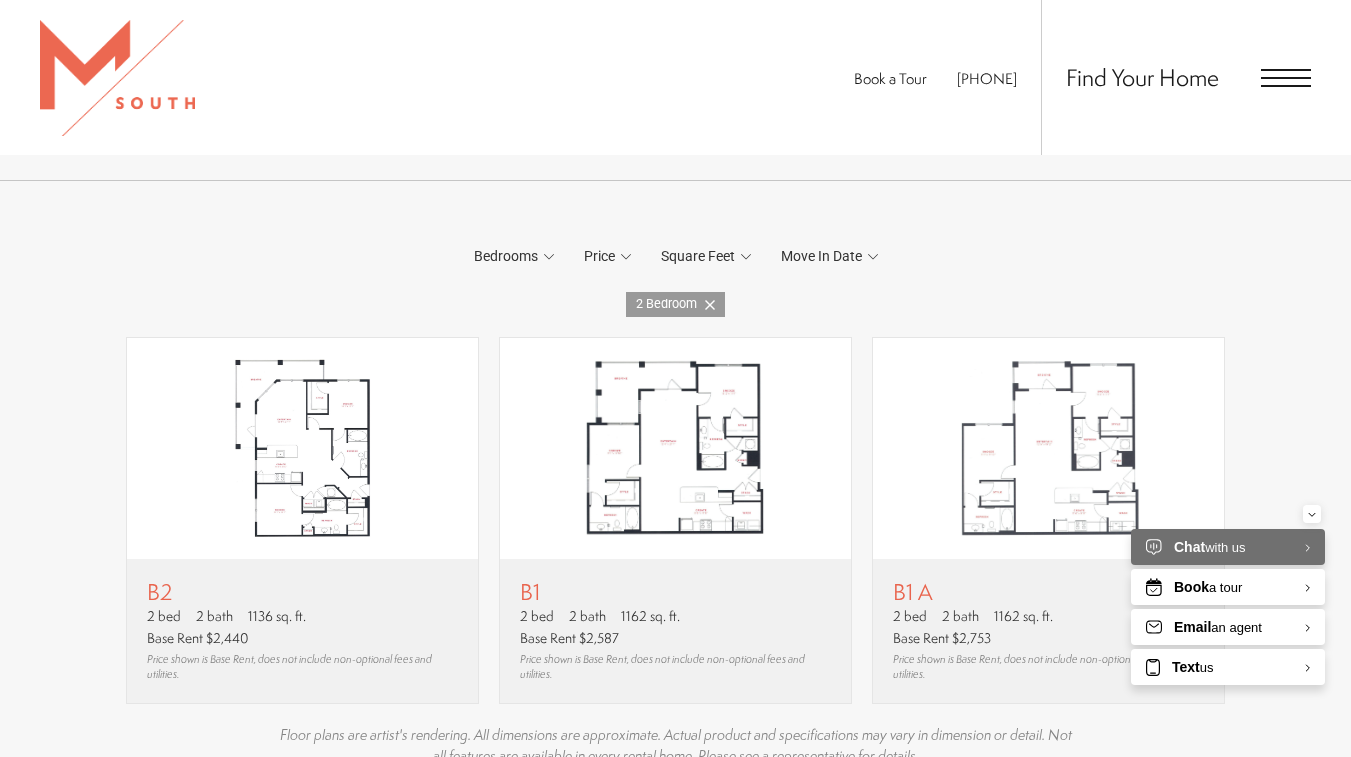 click on "Move In Date" at bounding box center [829, 256] 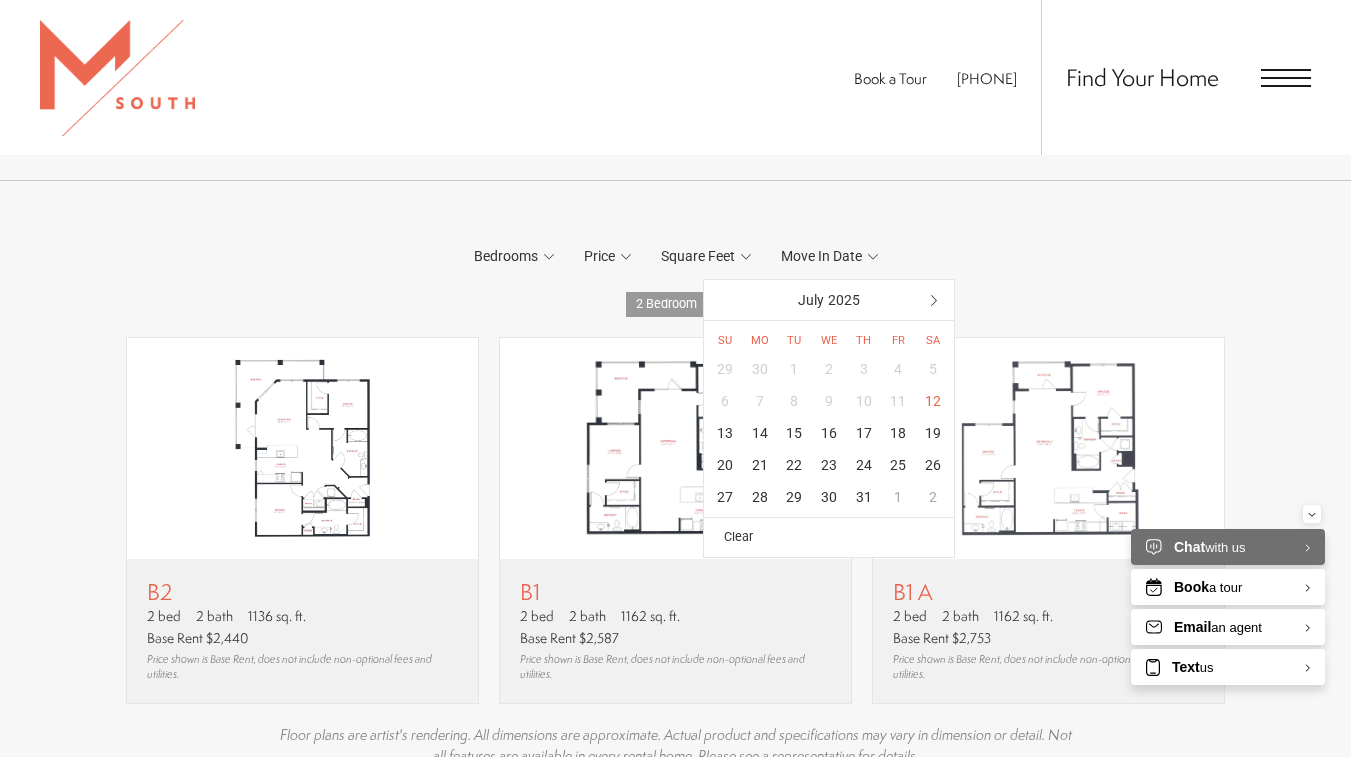 click at bounding box center [934, 300] 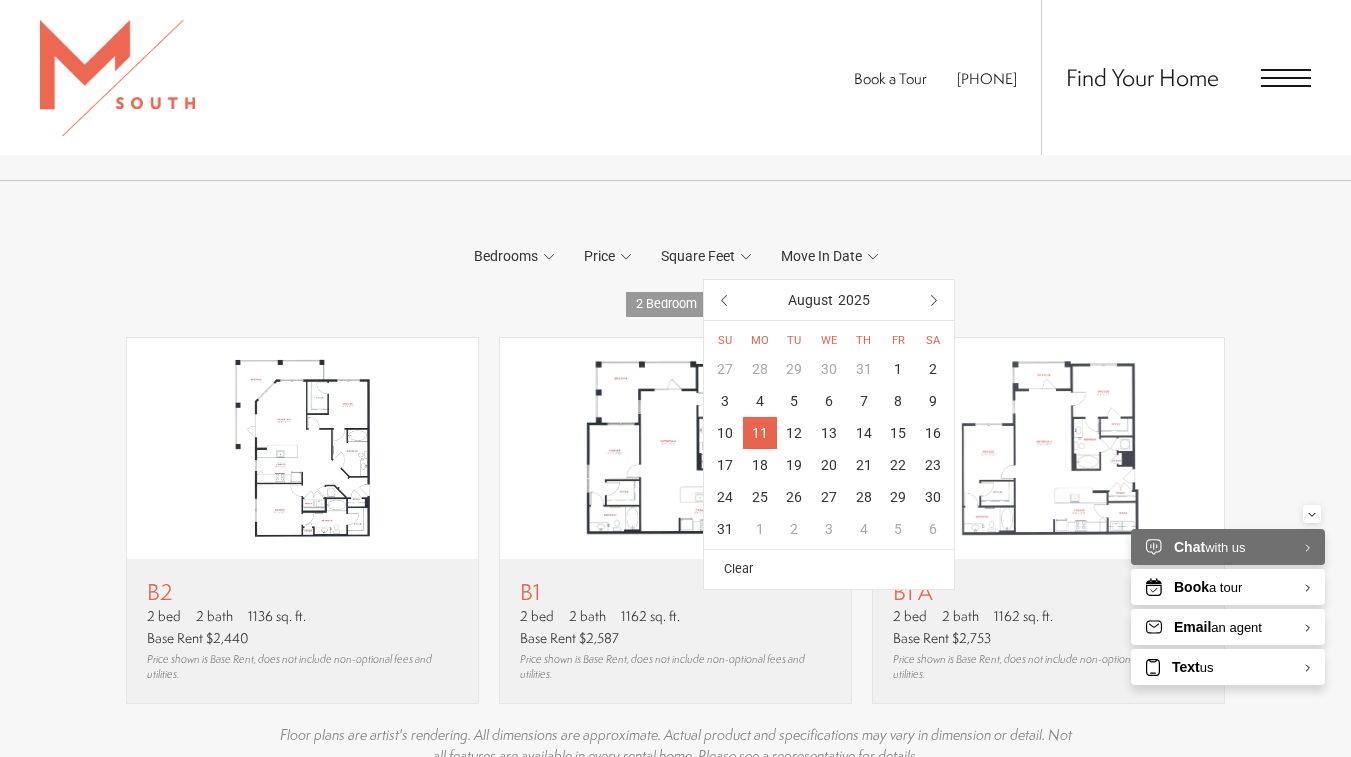 click on "11" at bounding box center (760, 433) 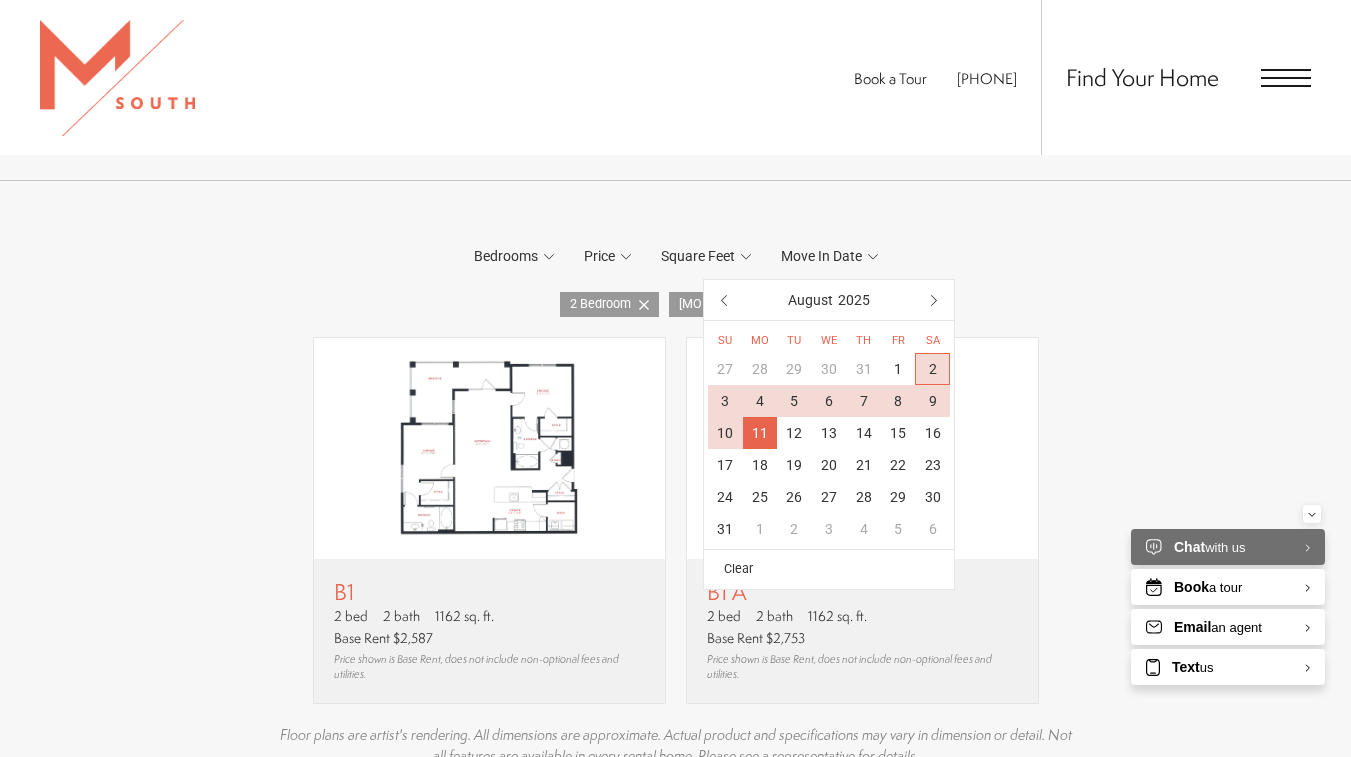 click on "2
Bedrooms
1 Bedroom
2 Bedroom
3 Bedroom
Clear" at bounding box center [675, 503] 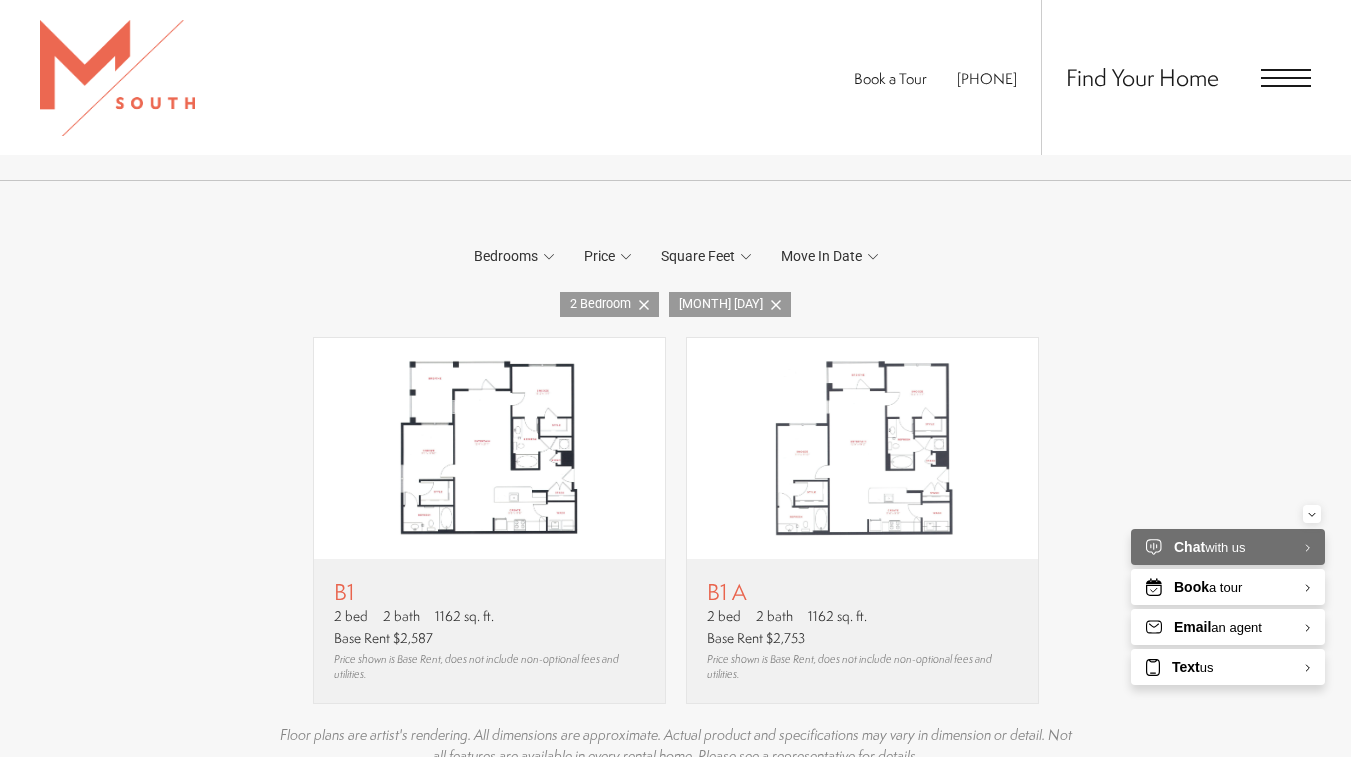 scroll, scrollTop: 1200, scrollLeft: 0, axis: vertical 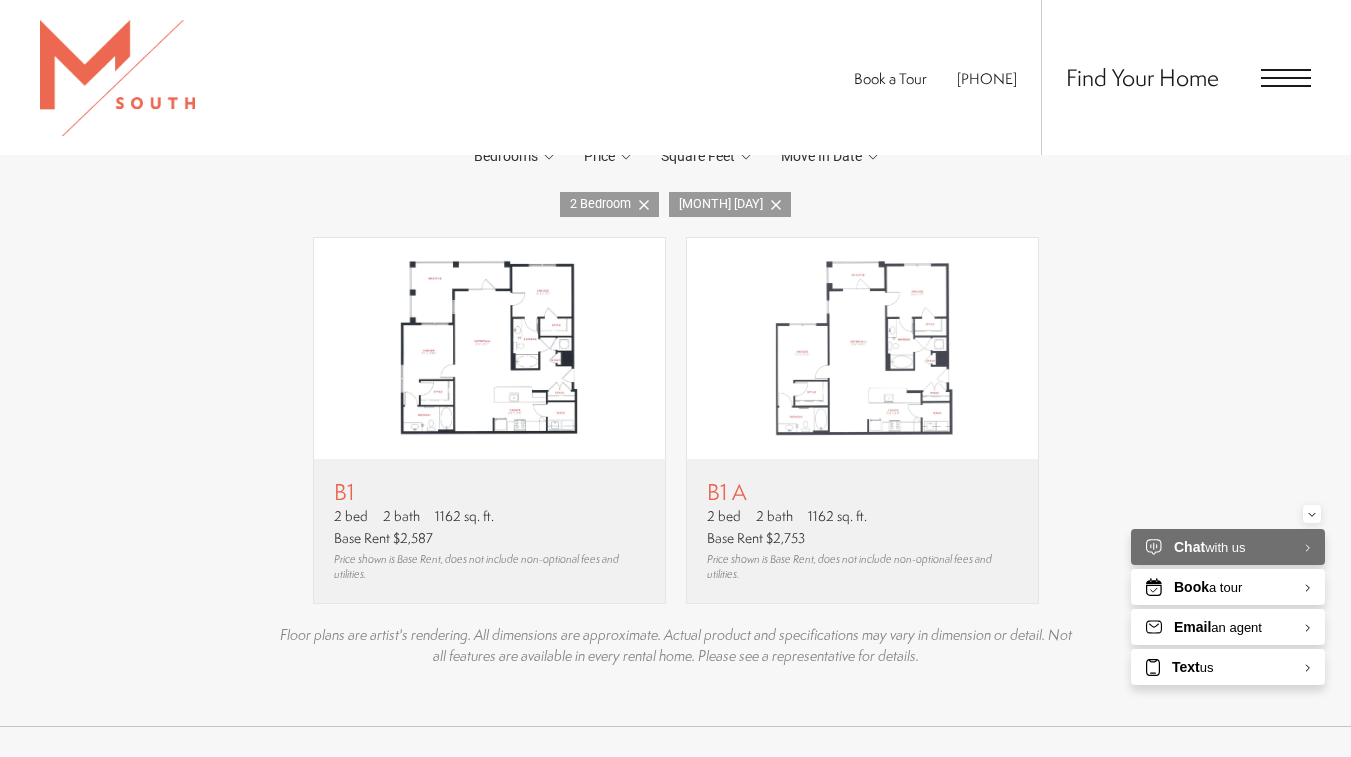 click at bounding box center (489, 348) 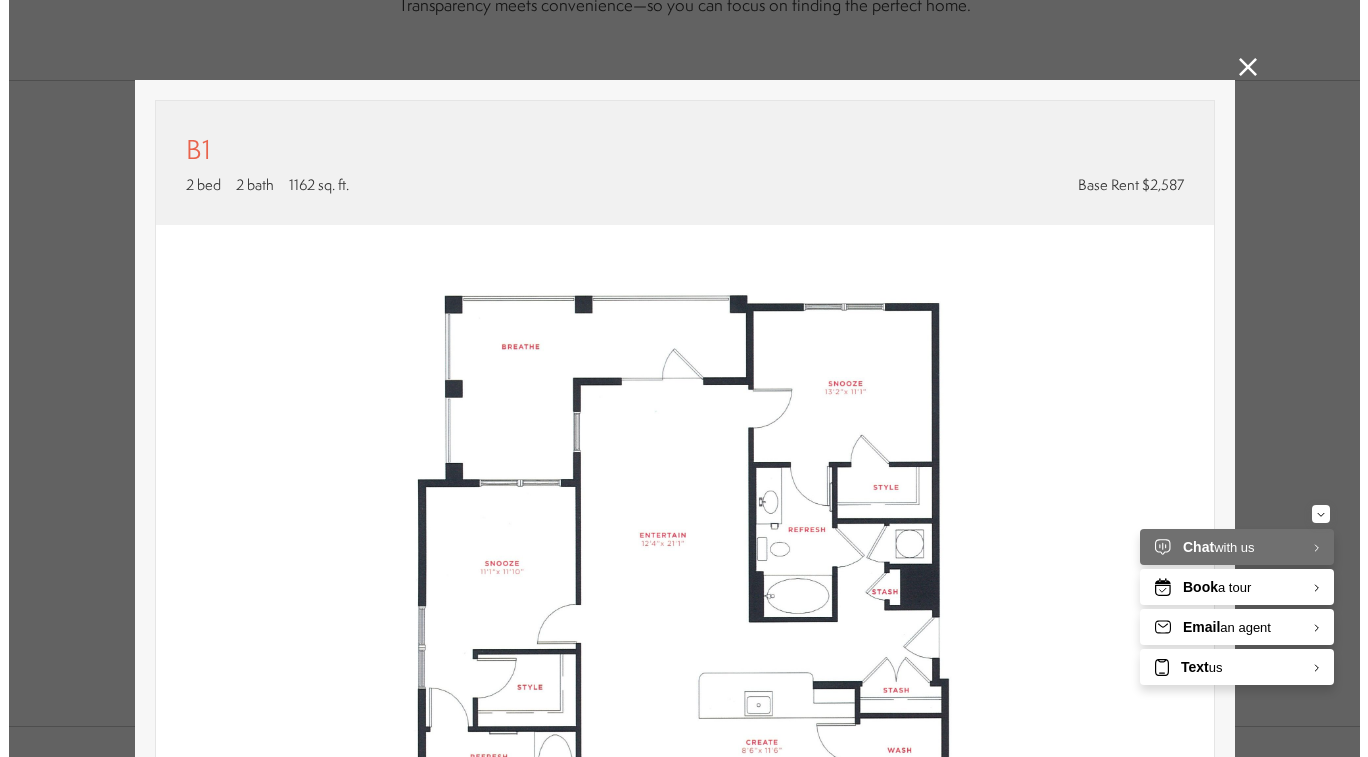scroll, scrollTop: 0, scrollLeft: 0, axis: both 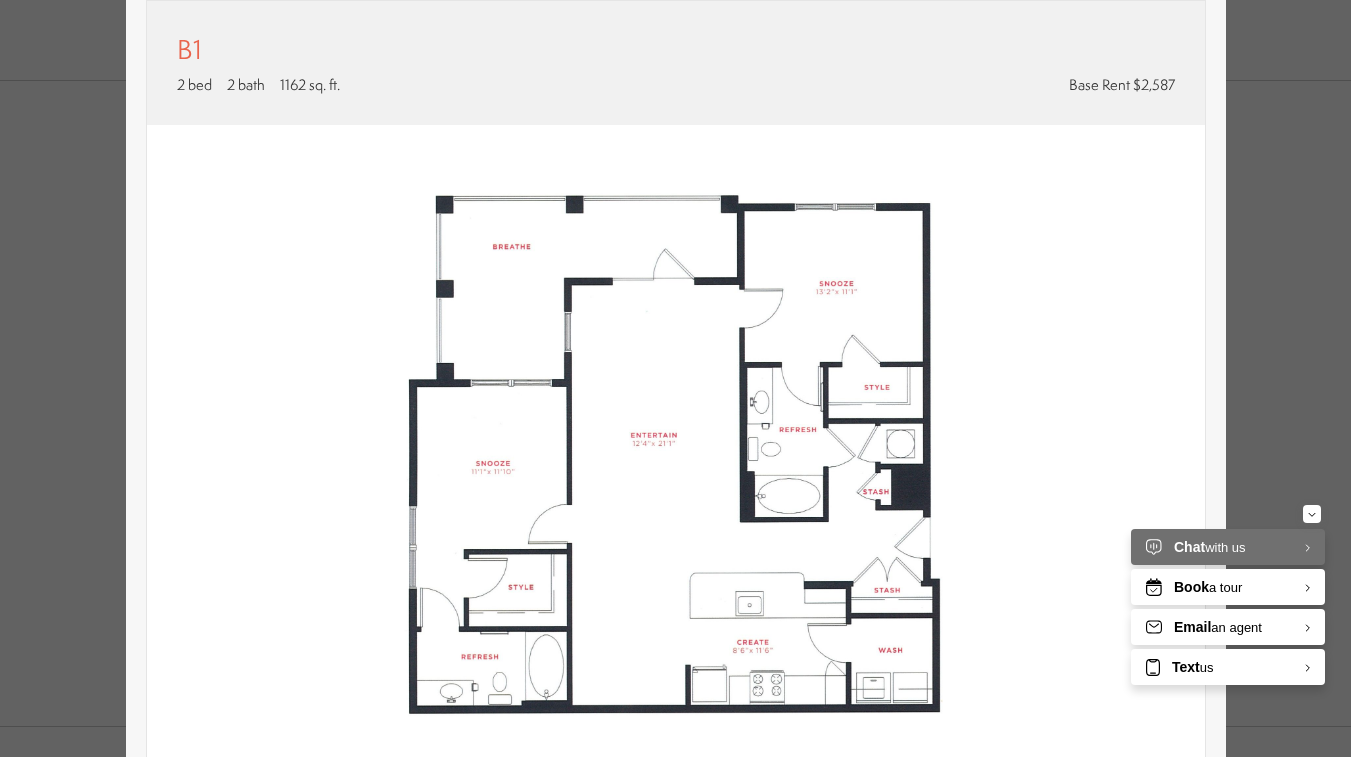 click on "B1
2 bed 2 bath 1162 sq. ft." at bounding box center [675, 378] 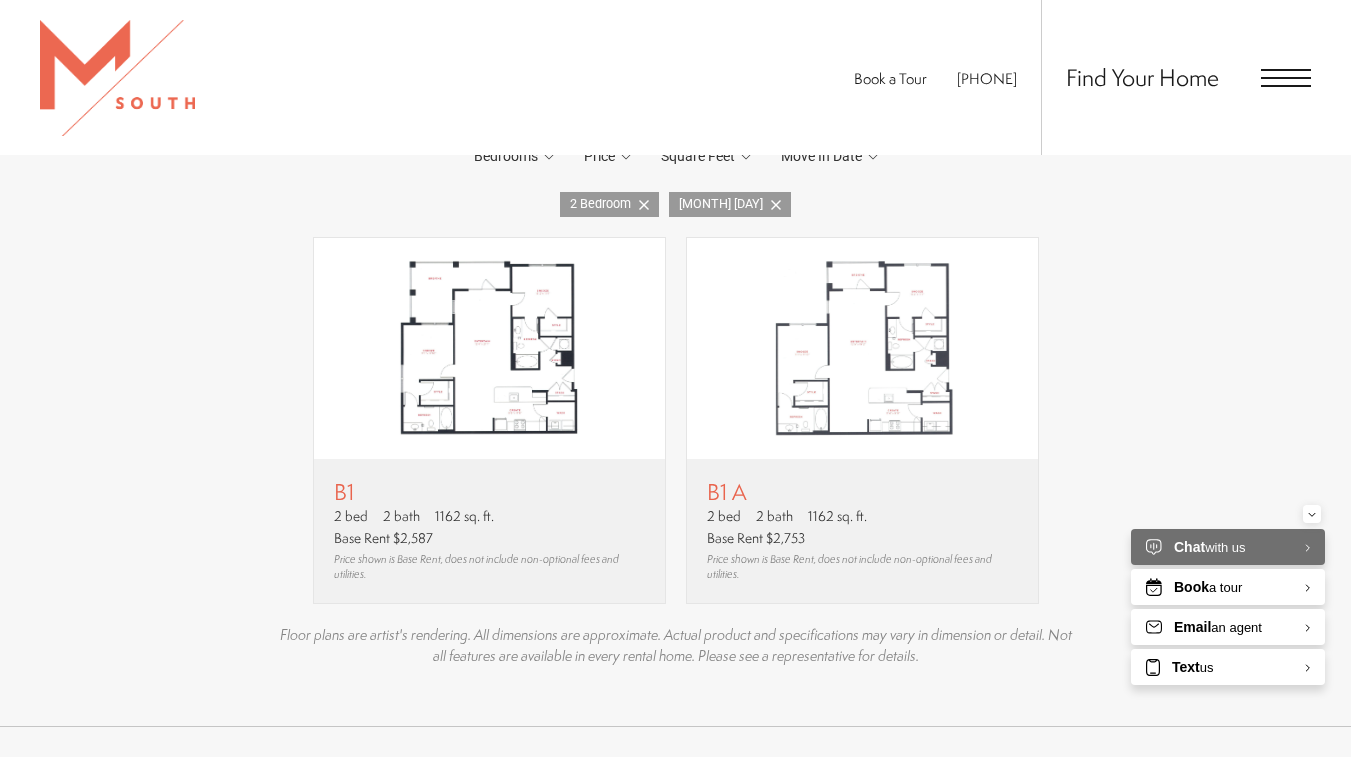 click at bounding box center (862, 348) 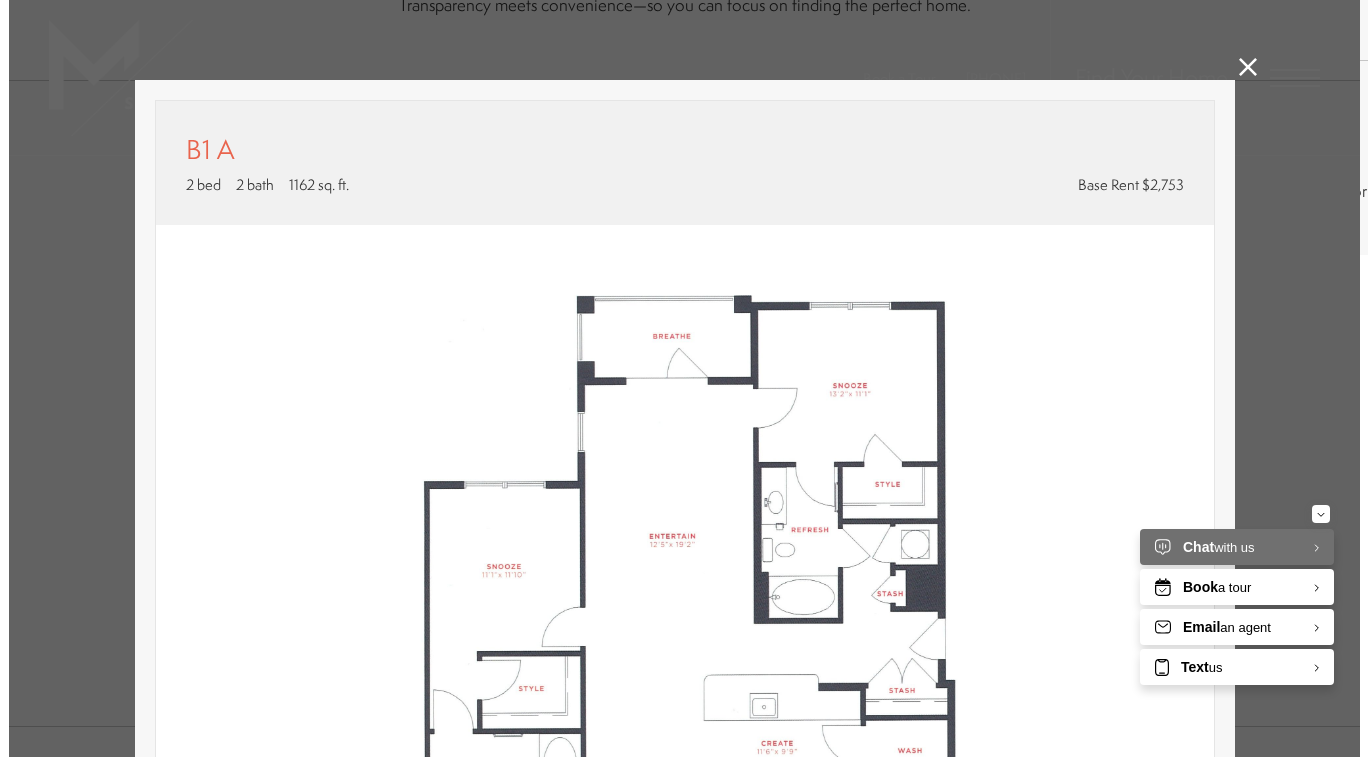scroll, scrollTop: 0, scrollLeft: 0, axis: both 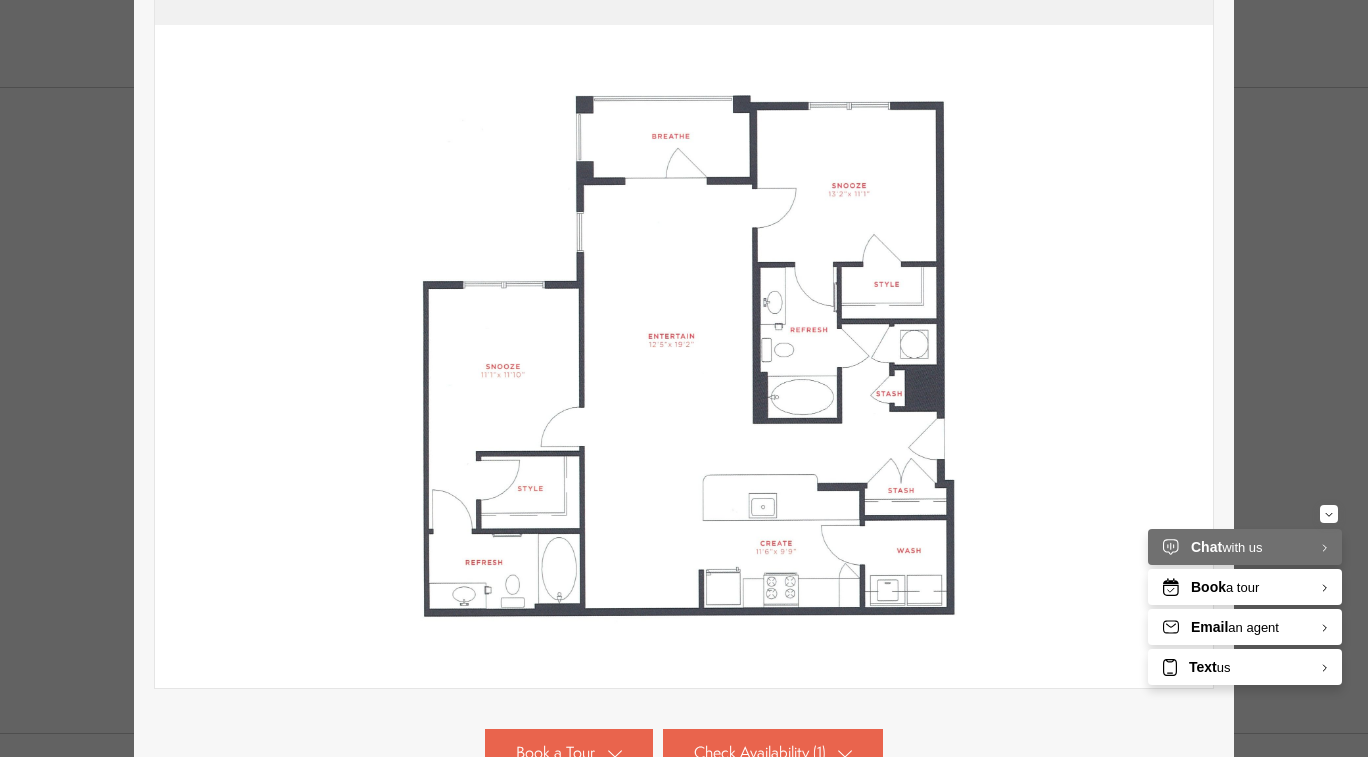 click at bounding box center [684, 357] 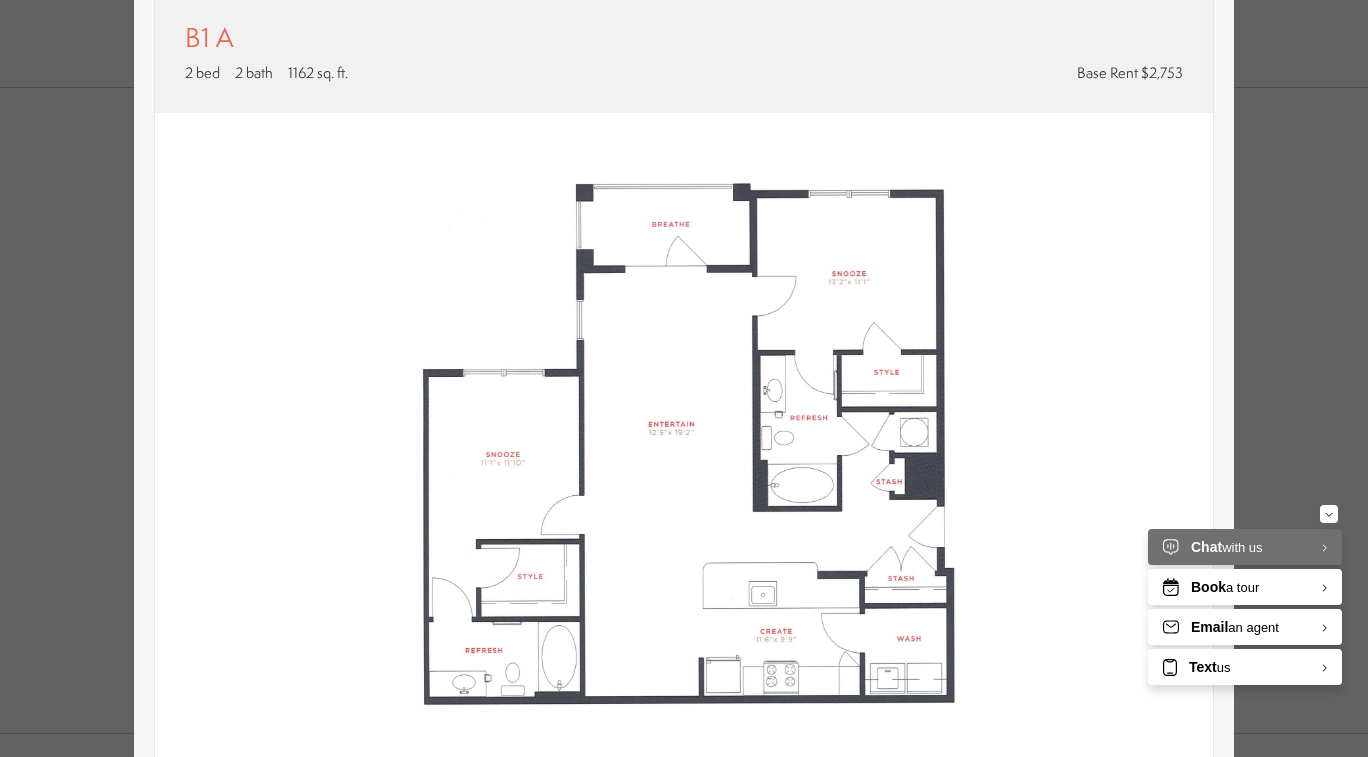 scroll, scrollTop: 100, scrollLeft: 0, axis: vertical 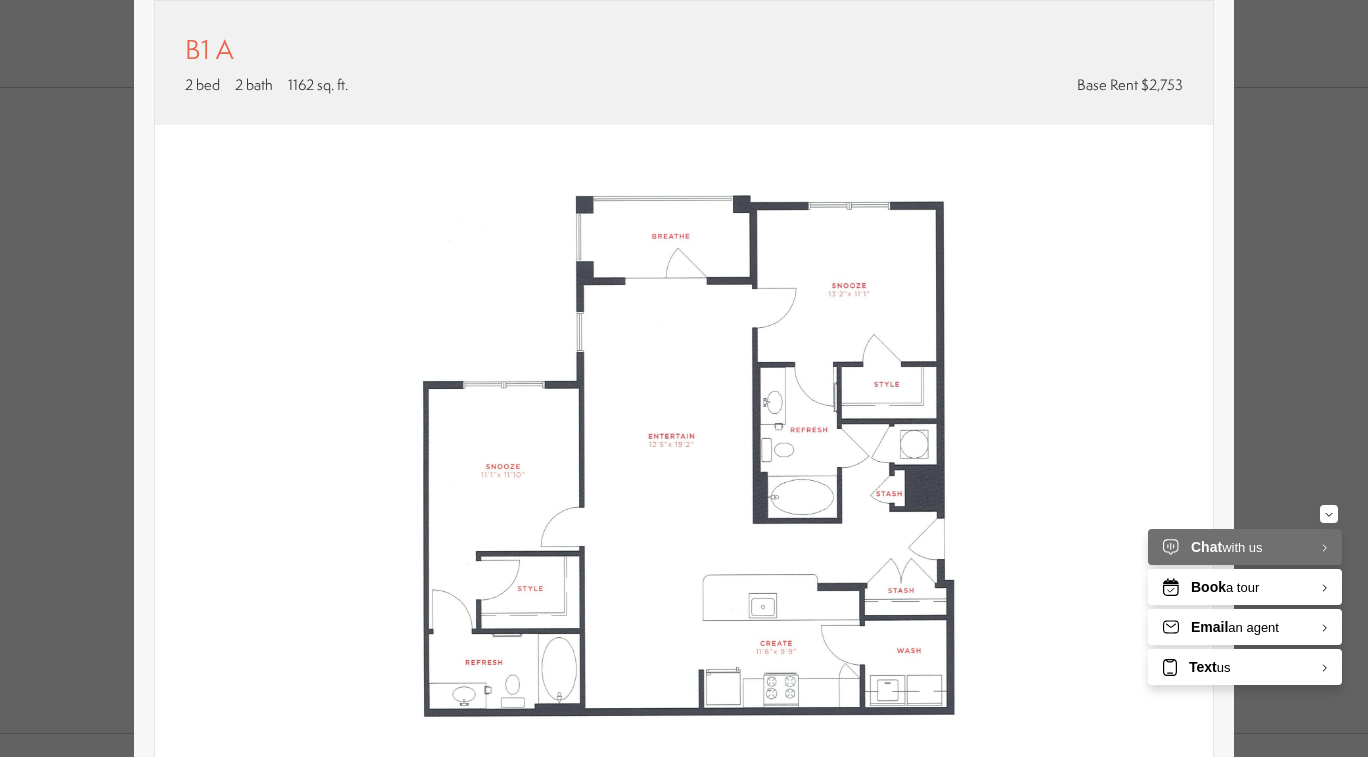 click on "B1 A
2 bed 2 bath 1162 sq. ft." at bounding box center [684, 378] 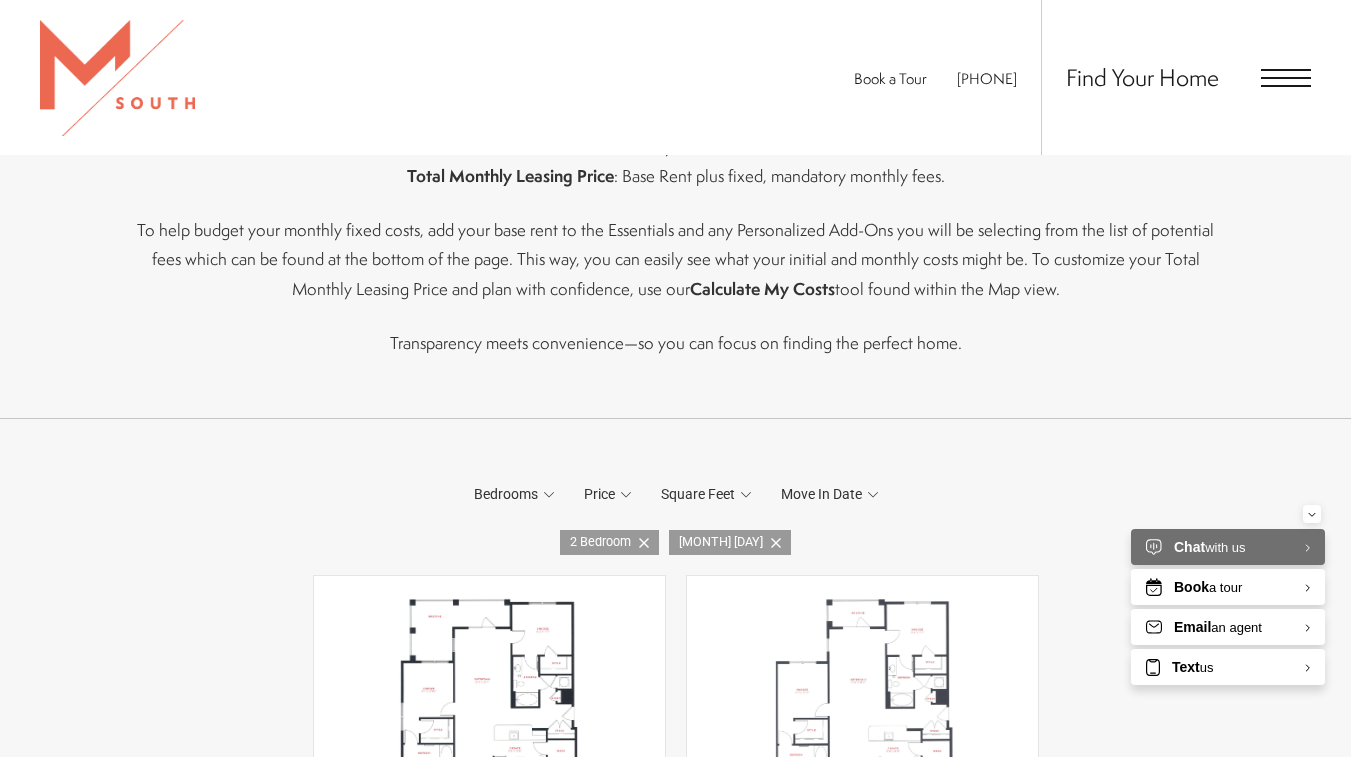 scroll, scrollTop: 900, scrollLeft: 0, axis: vertical 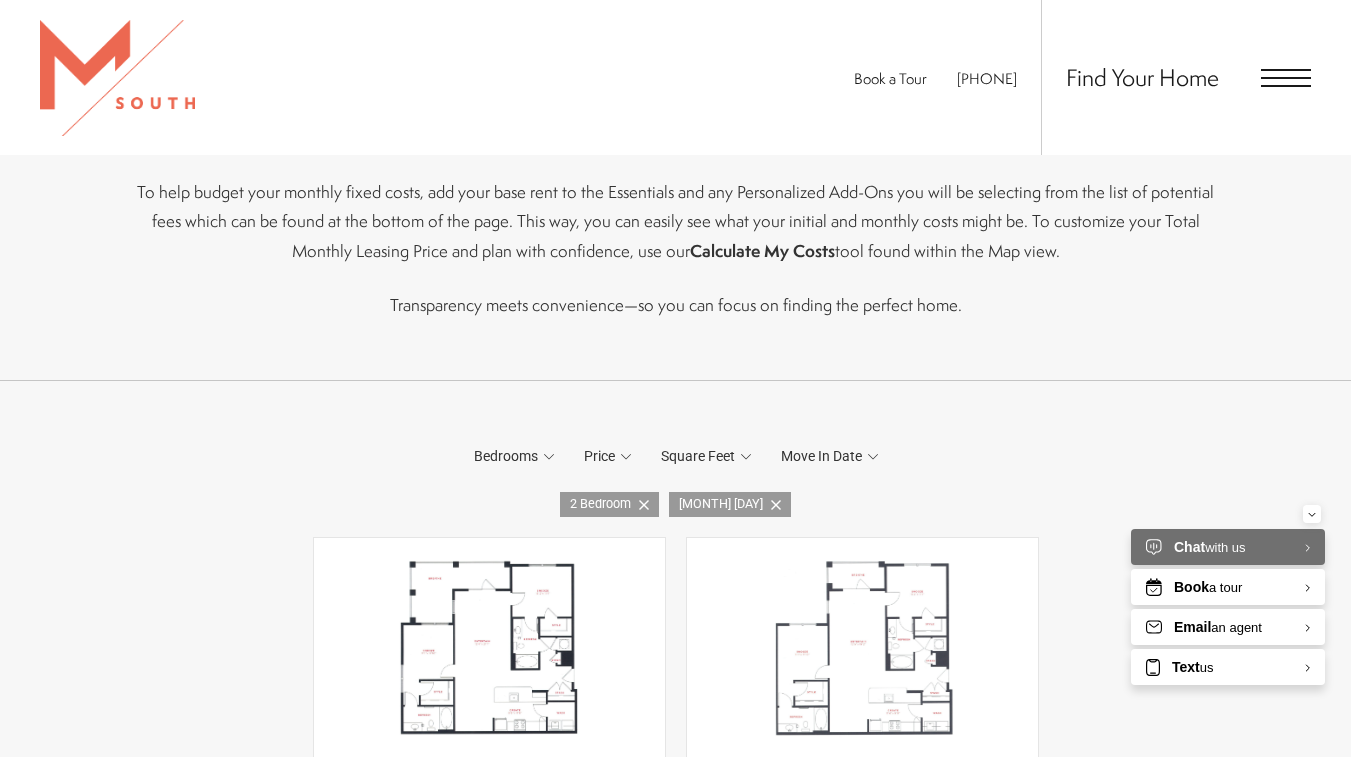 click at bounding box center (862, 648) 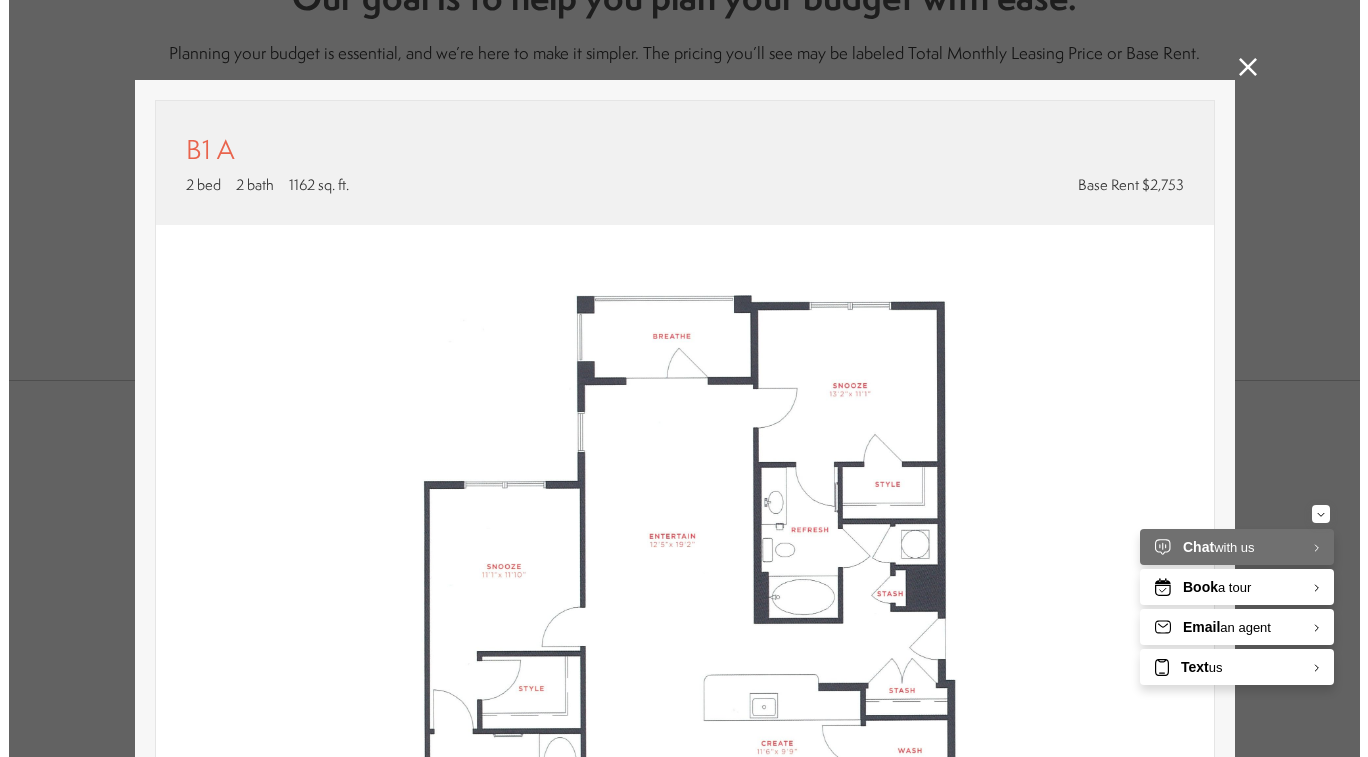 scroll, scrollTop: 0, scrollLeft: 0, axis: both 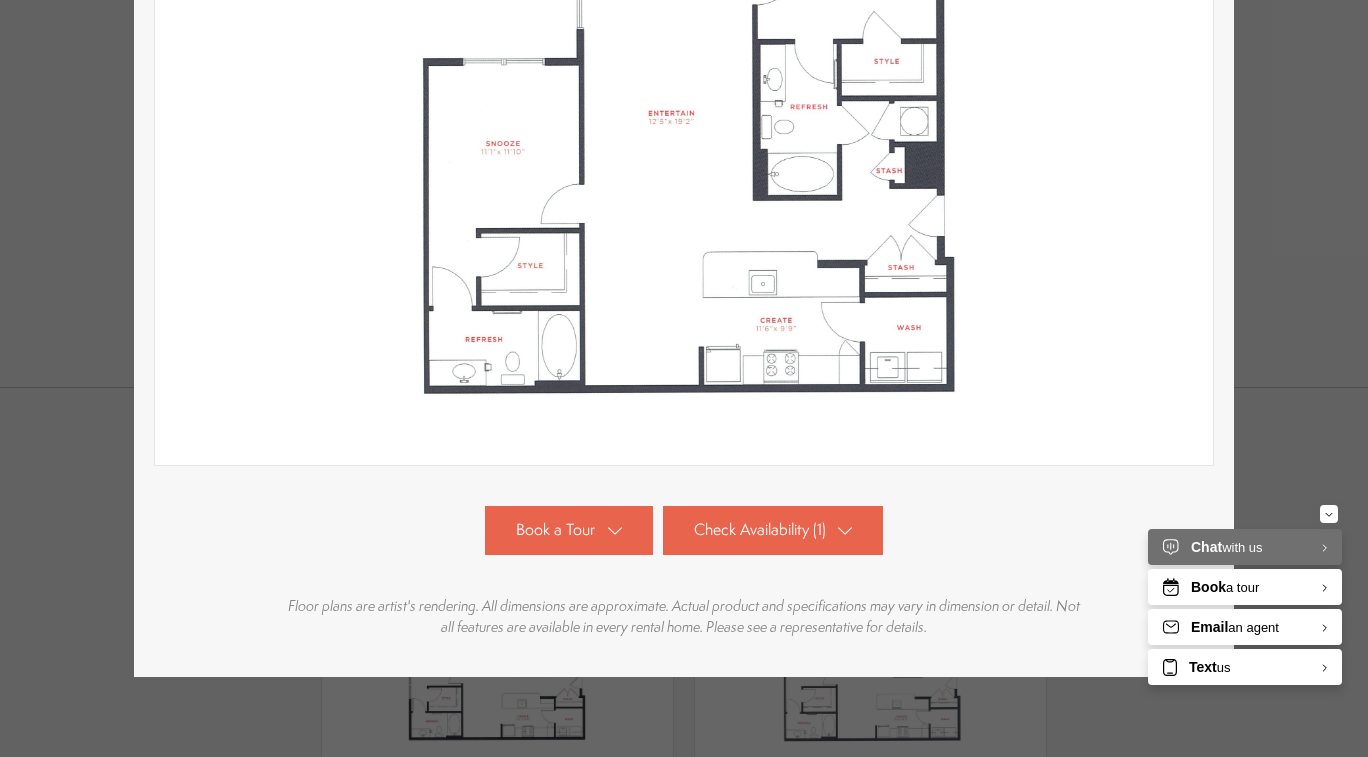 click on "Check Availability (1)" at bounding box center [760, 530] 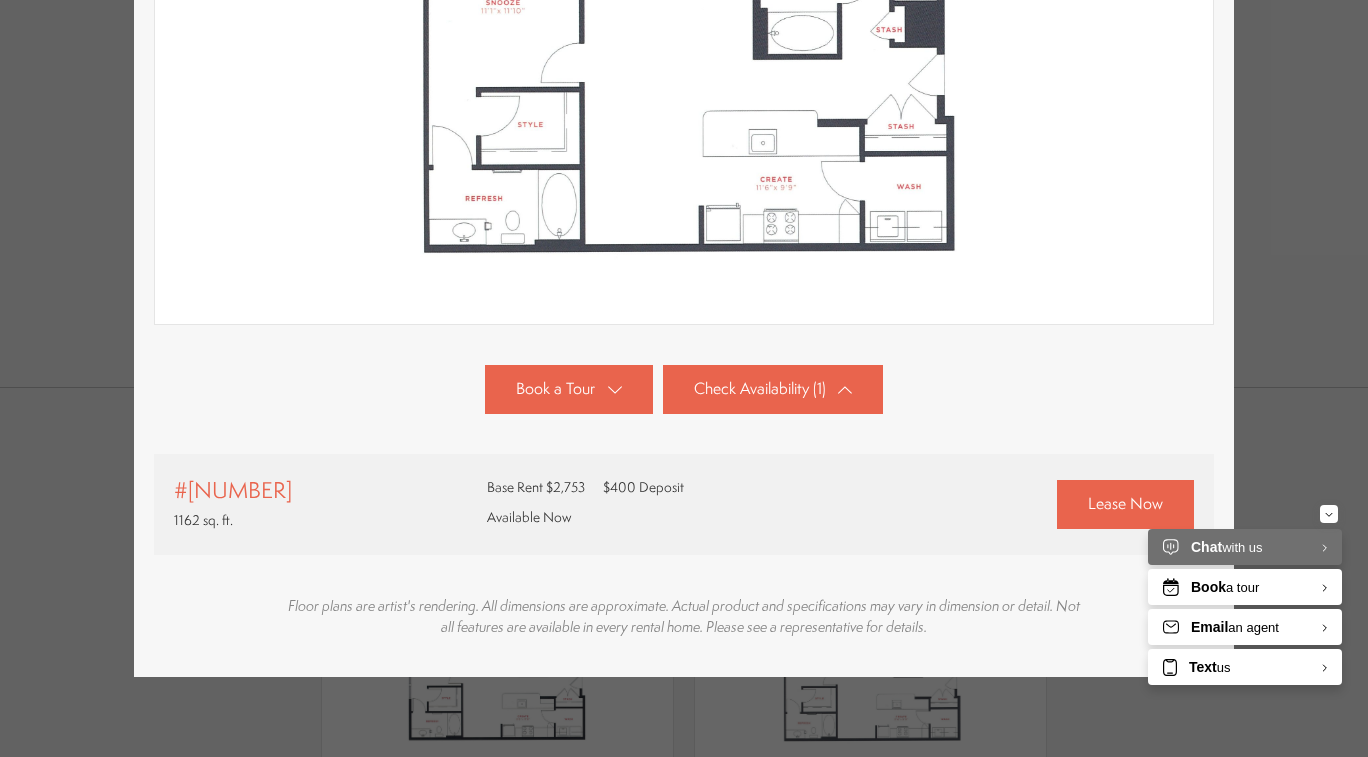 scroll, scrollTop: 0, scrollLeft: 0, axis: both 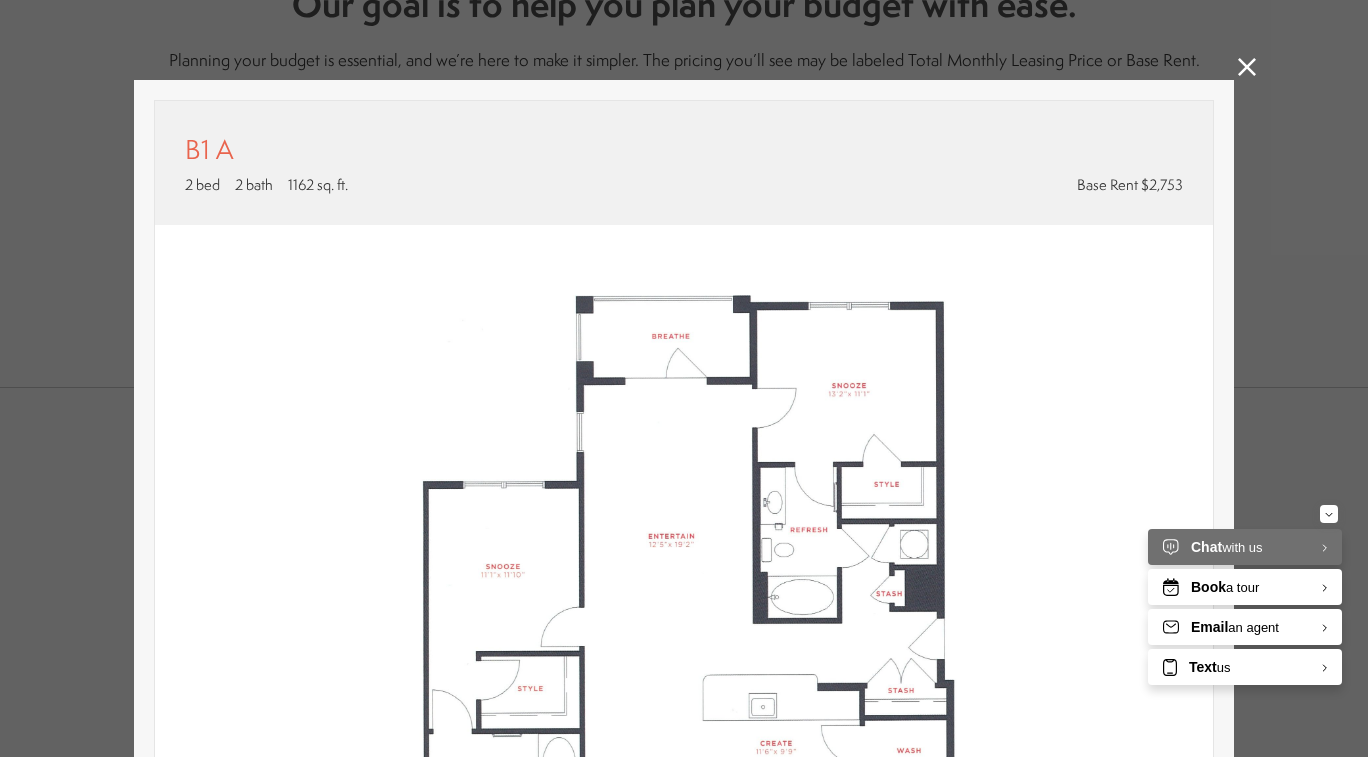 click 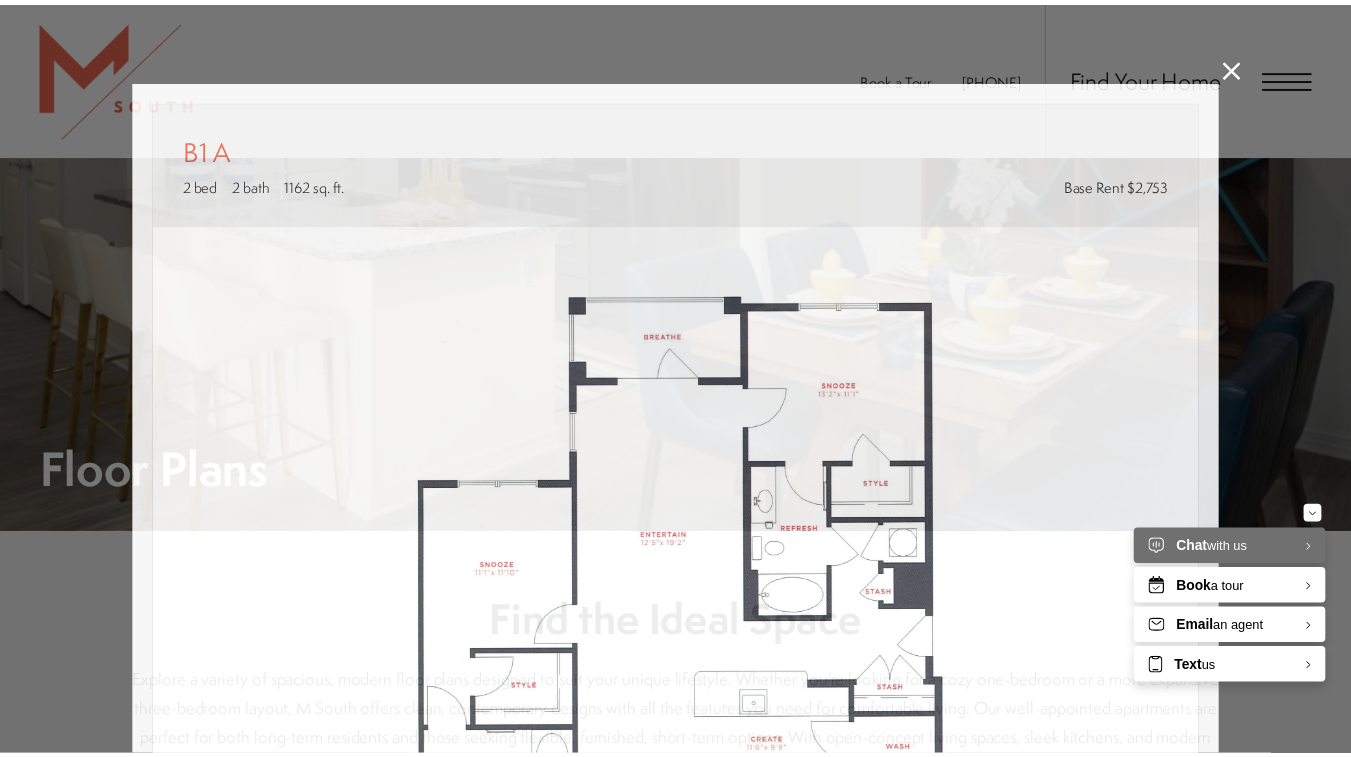 scroll, scrollTop: 900, scrollLeft: 0, axis: vertical 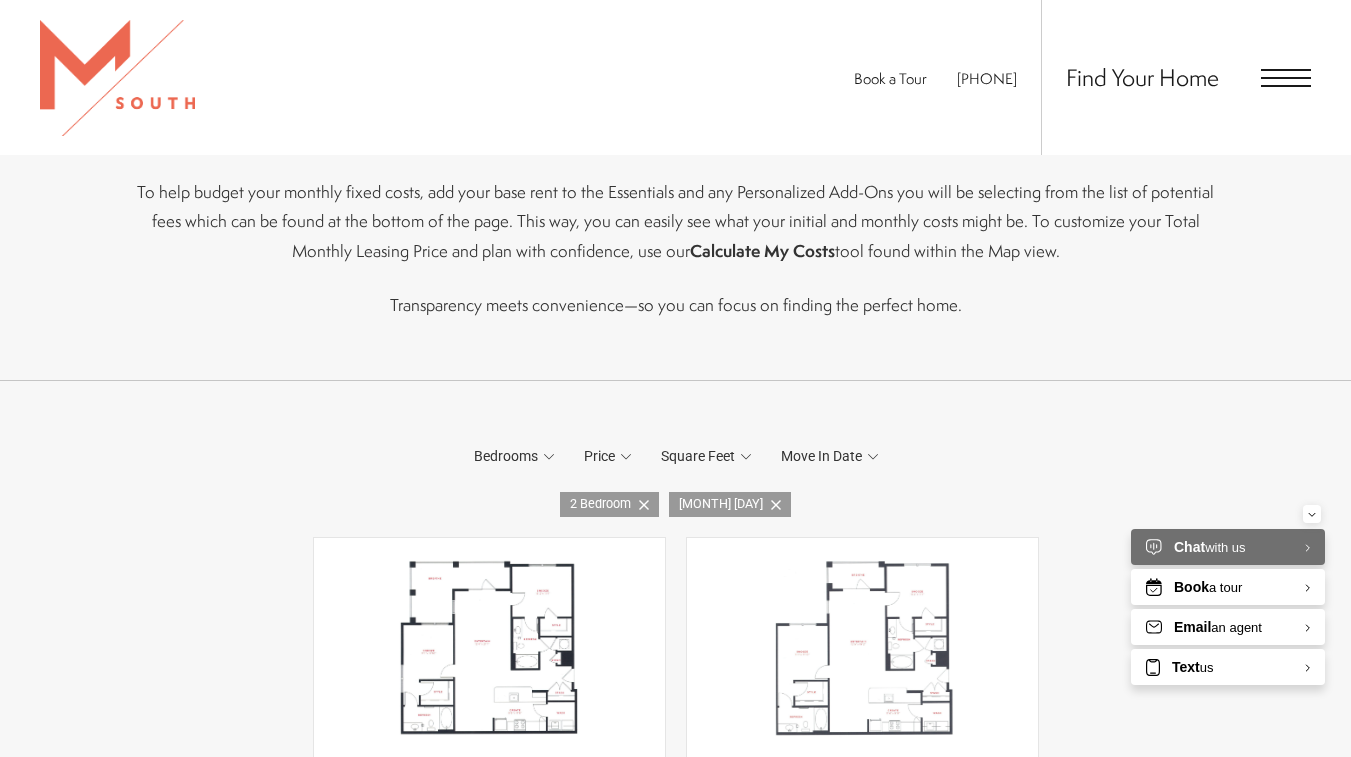 click at bounding box center (489, 648) 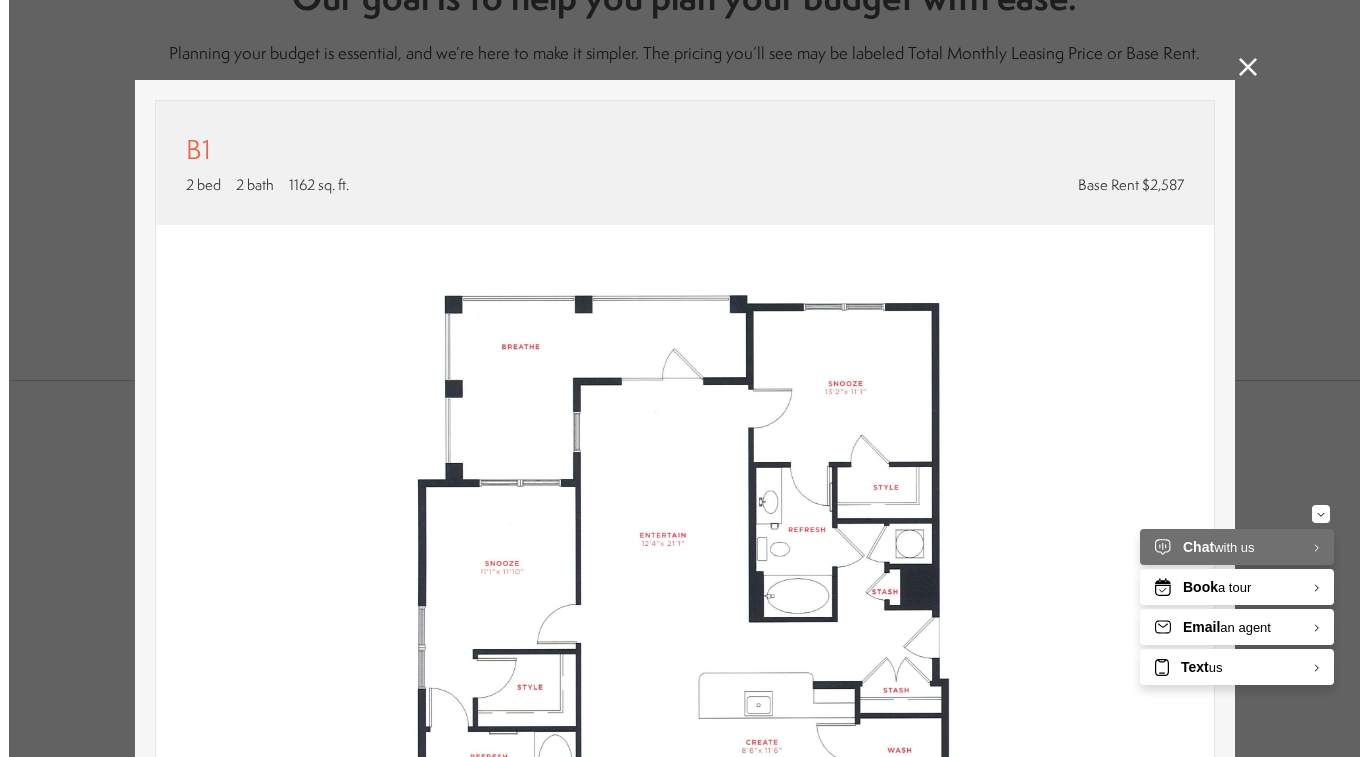 scroll, scrollTop: 0, scrollLeft: 0, axis: both 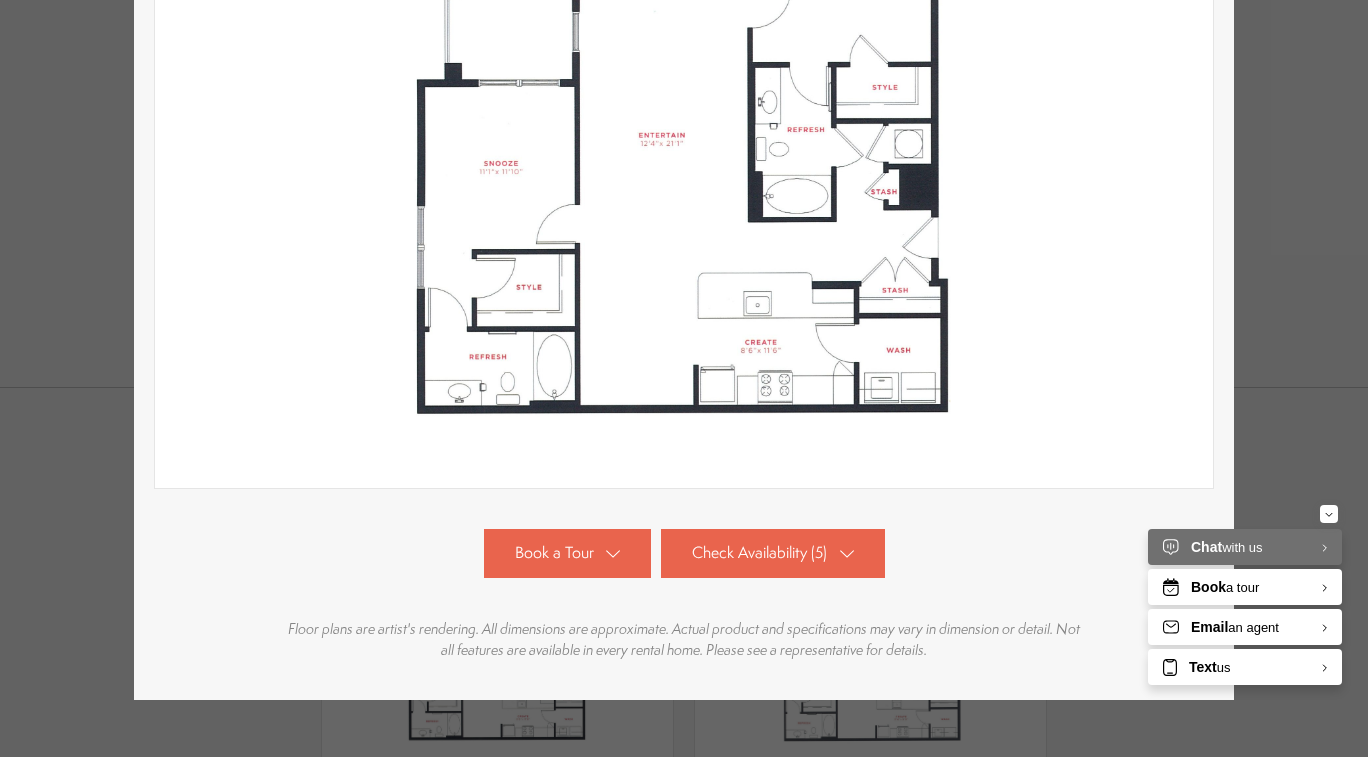 click on "Check Availability (5)" at bounding box center (773, 553) 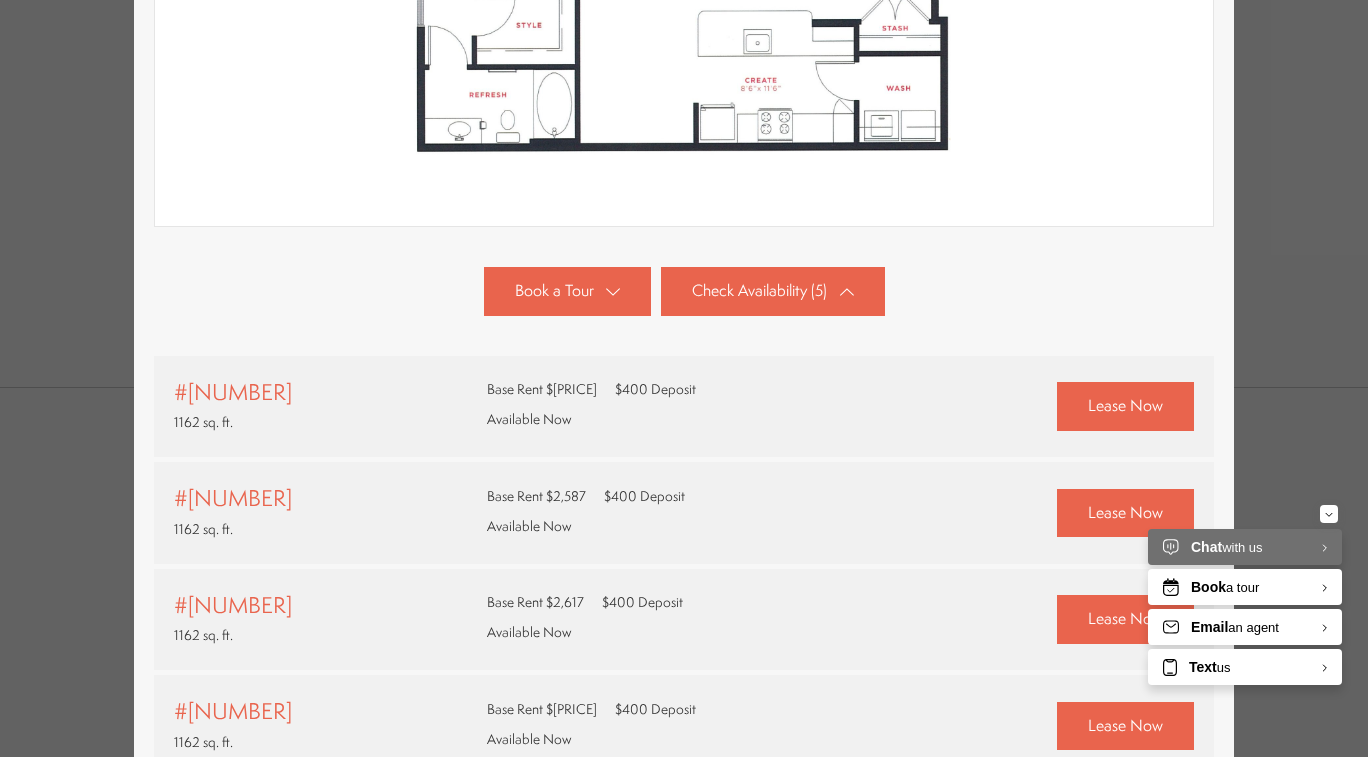 scroll, scrollTop: 437, scrollLeft: 0, axis: vertical 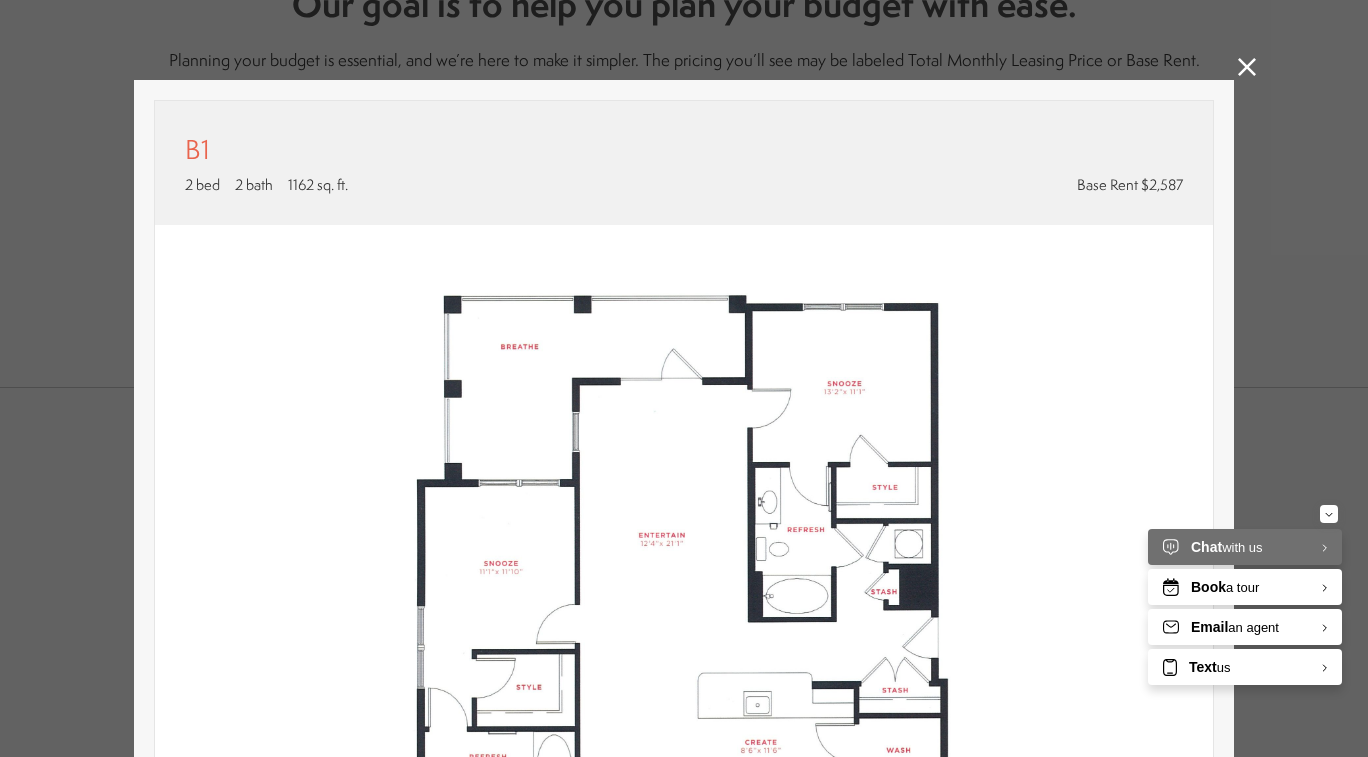 click 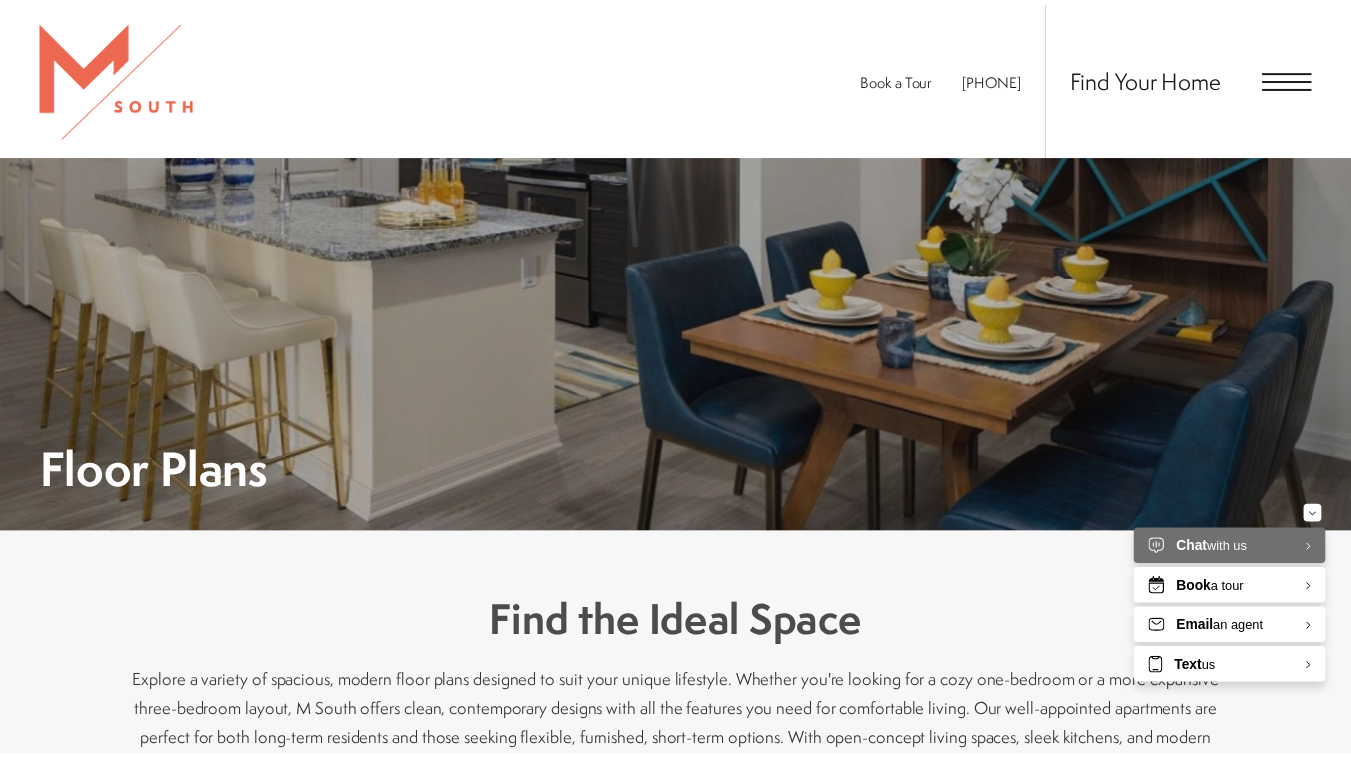 scroll, scrollTop: 900, scrollLeft: 0, axis: vertical 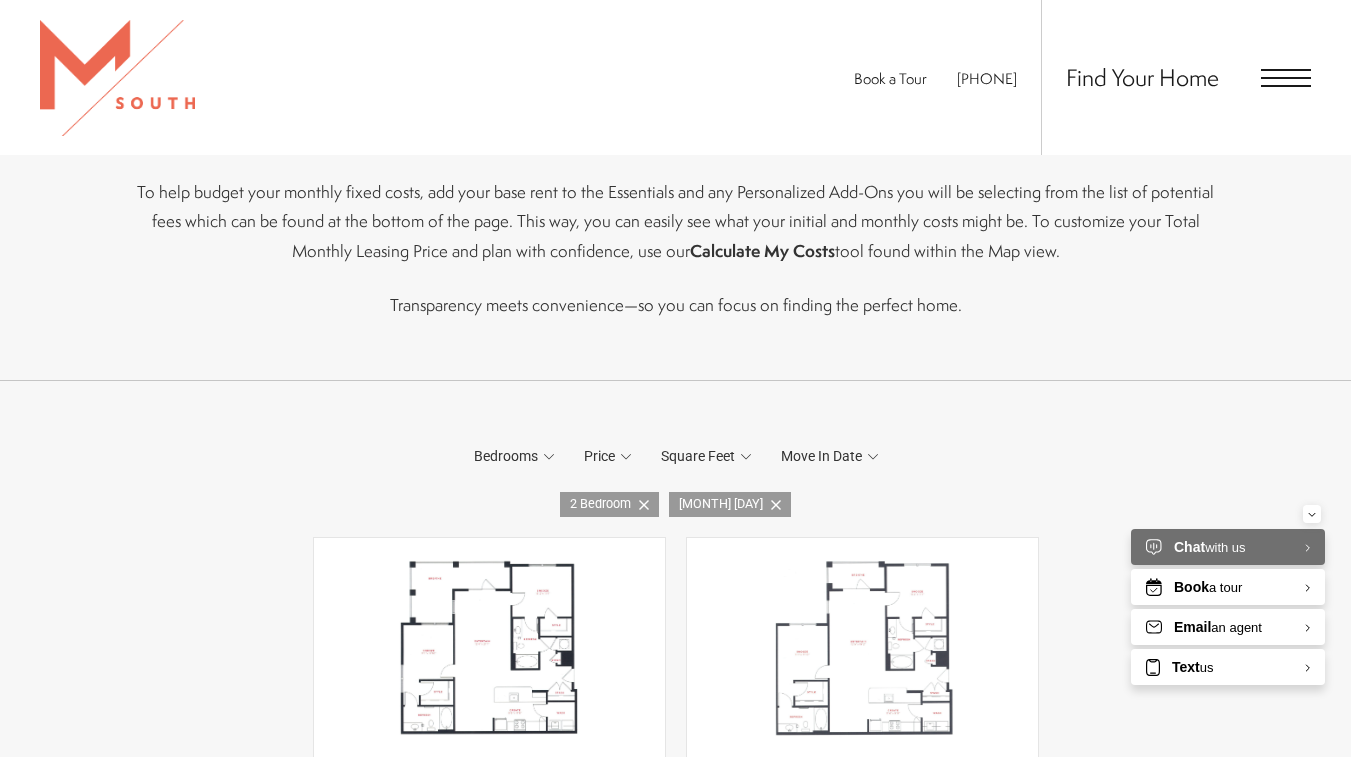 click at bounding box center [117, 78] 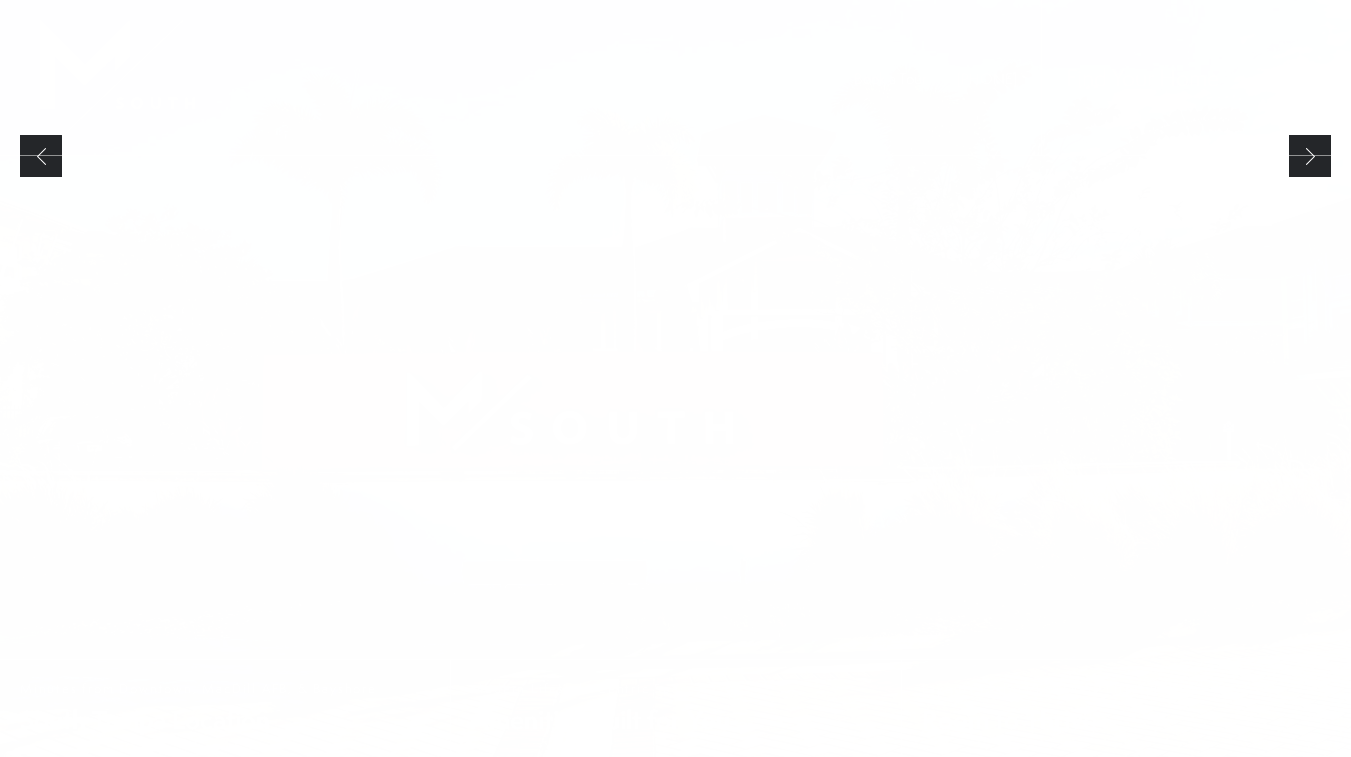 scroll, scrollTop: 0, scrollLeft: 0, axis: both 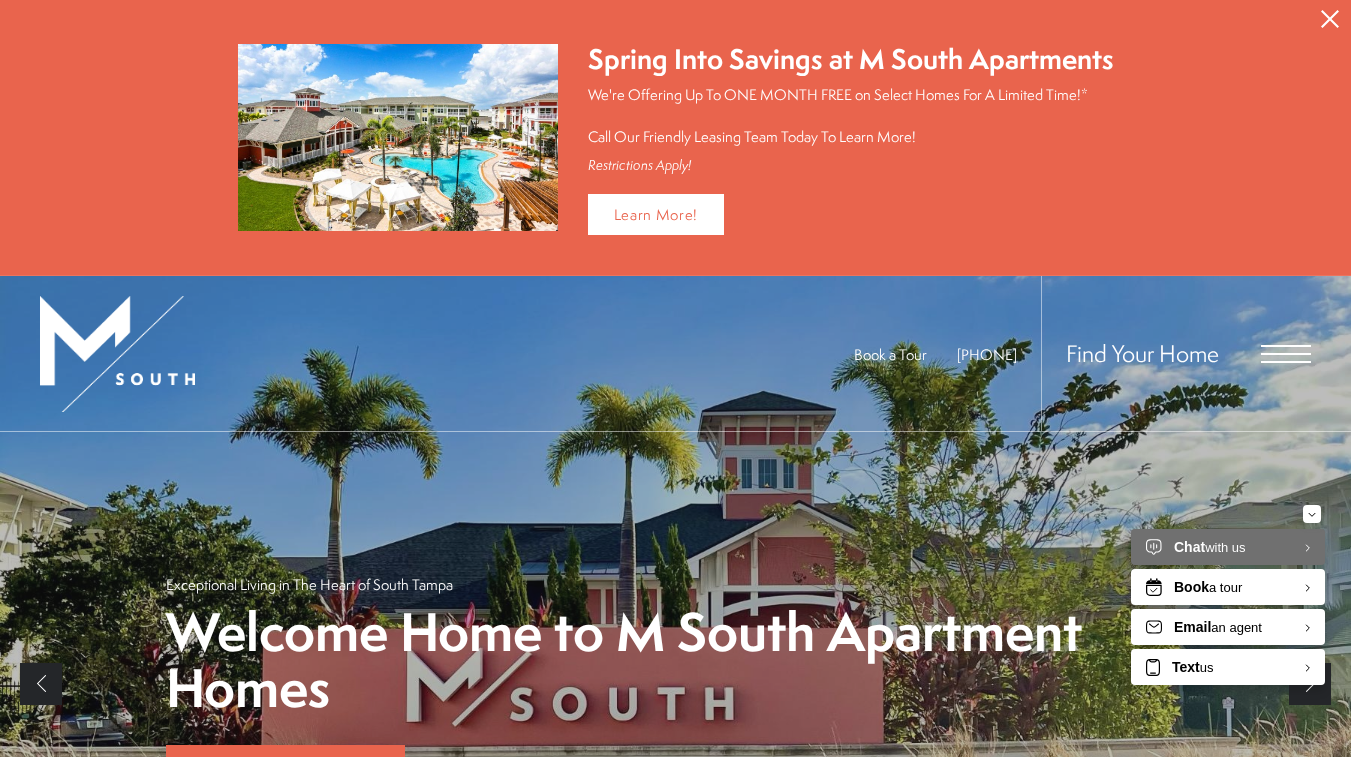 click 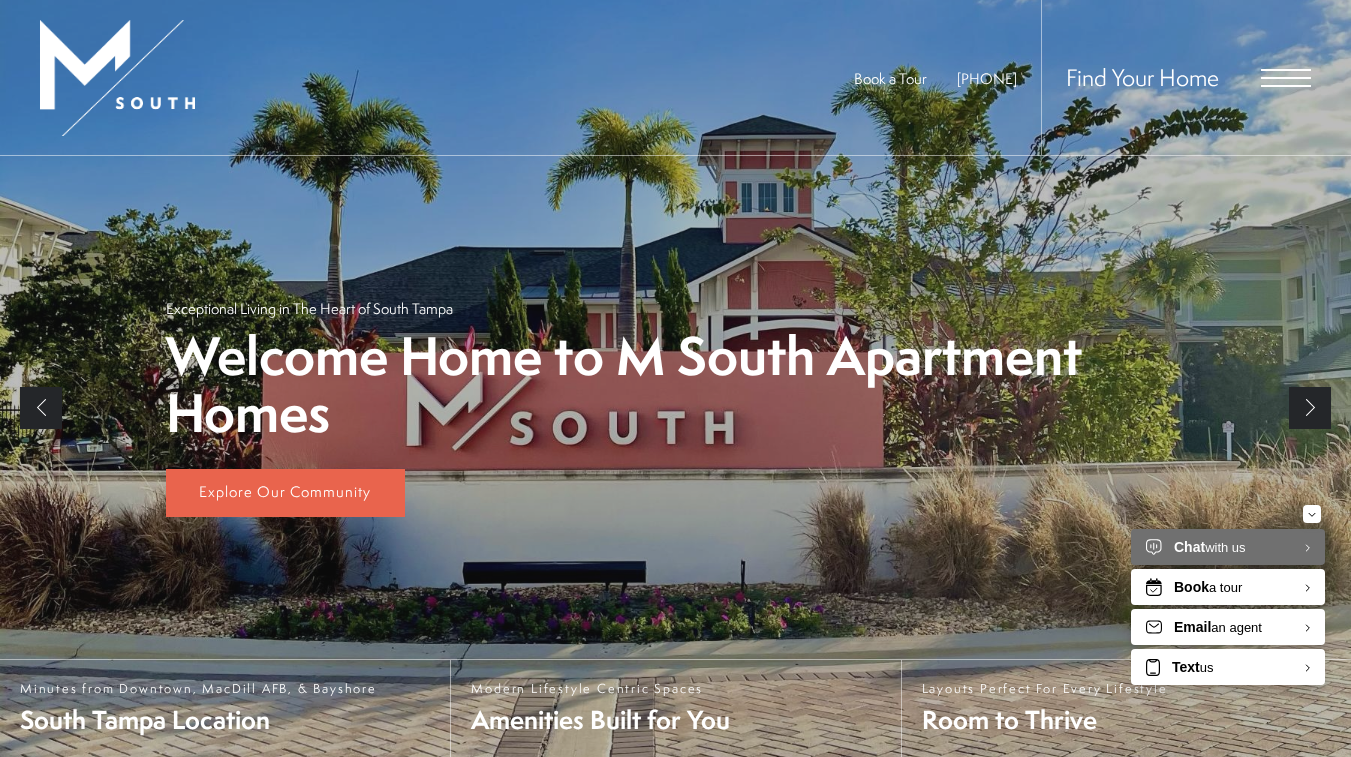 click at bounding box center (1286, 78) 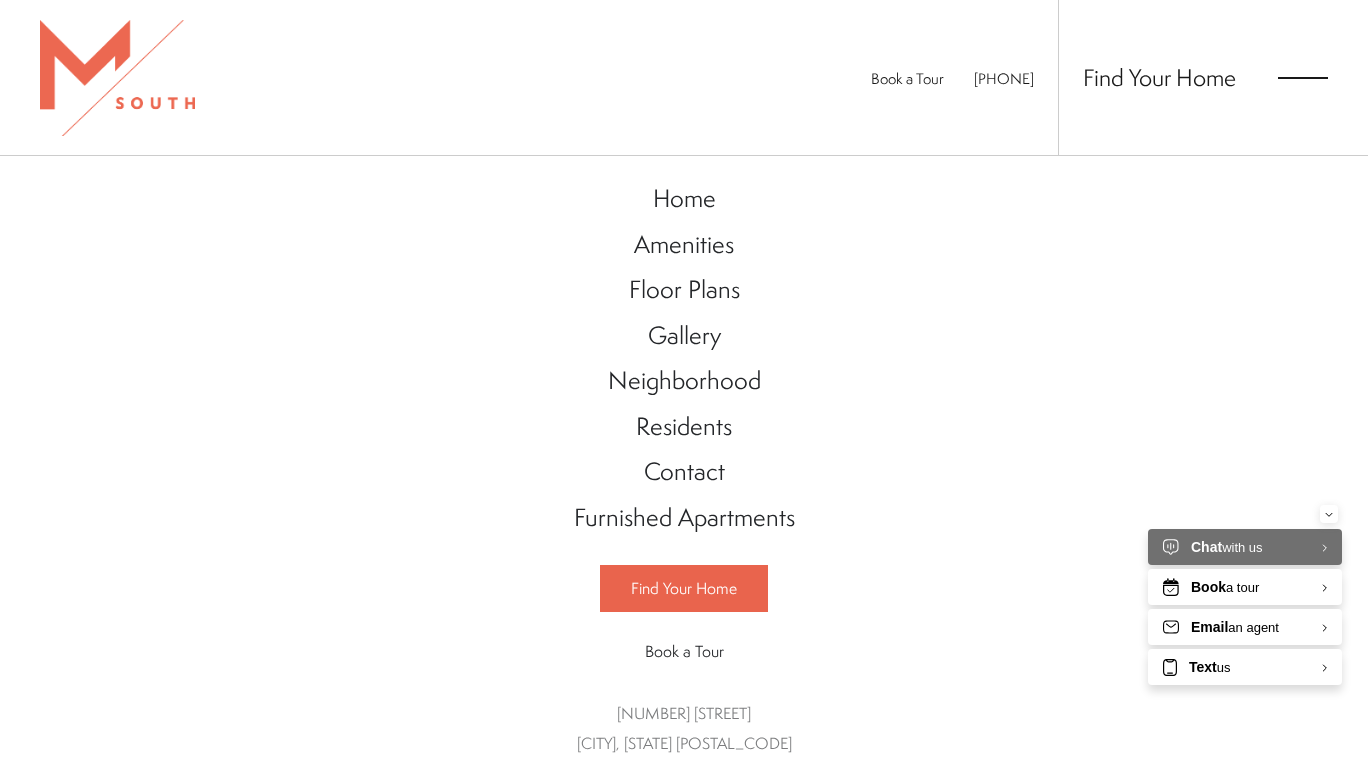 click on "Floor Plans" at bounding box center [684, 289] 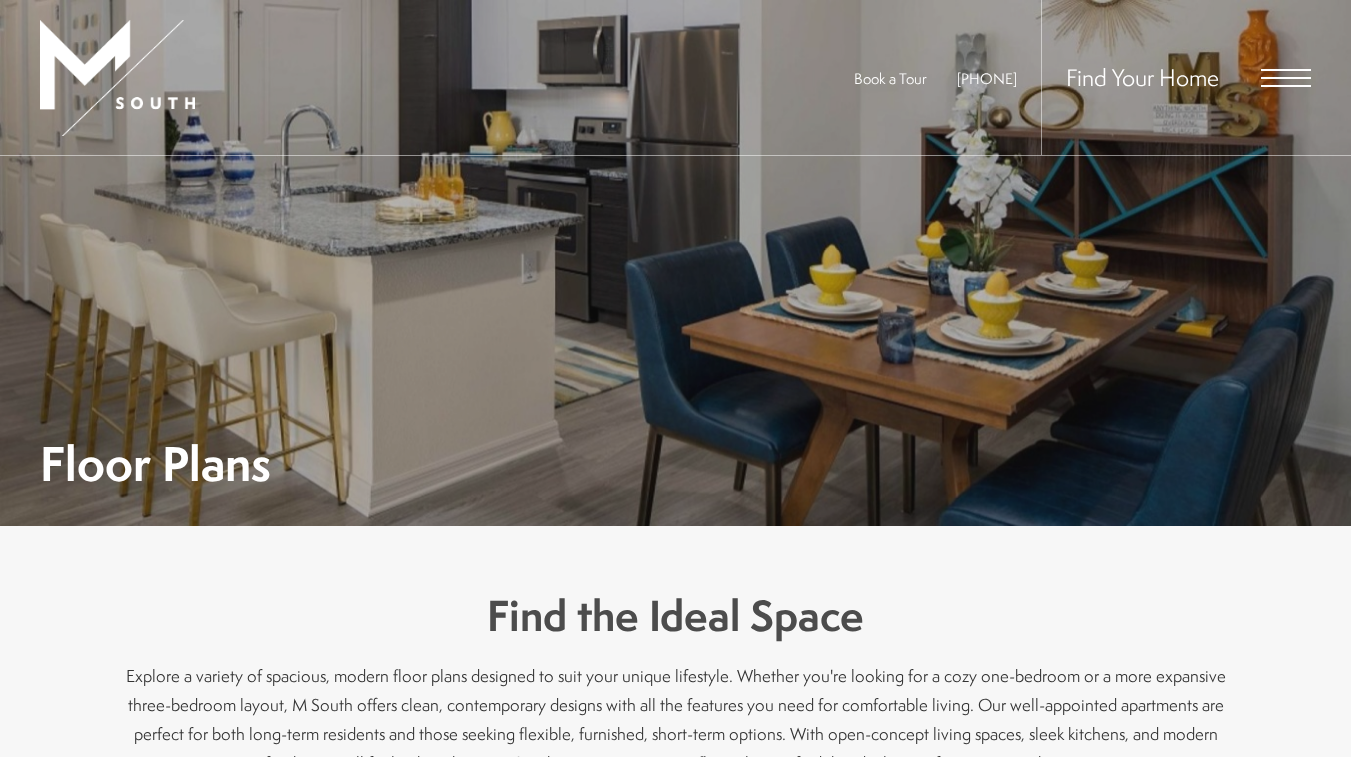 scroll, scrollTop: 0, scrollLeft: 0, axis: both 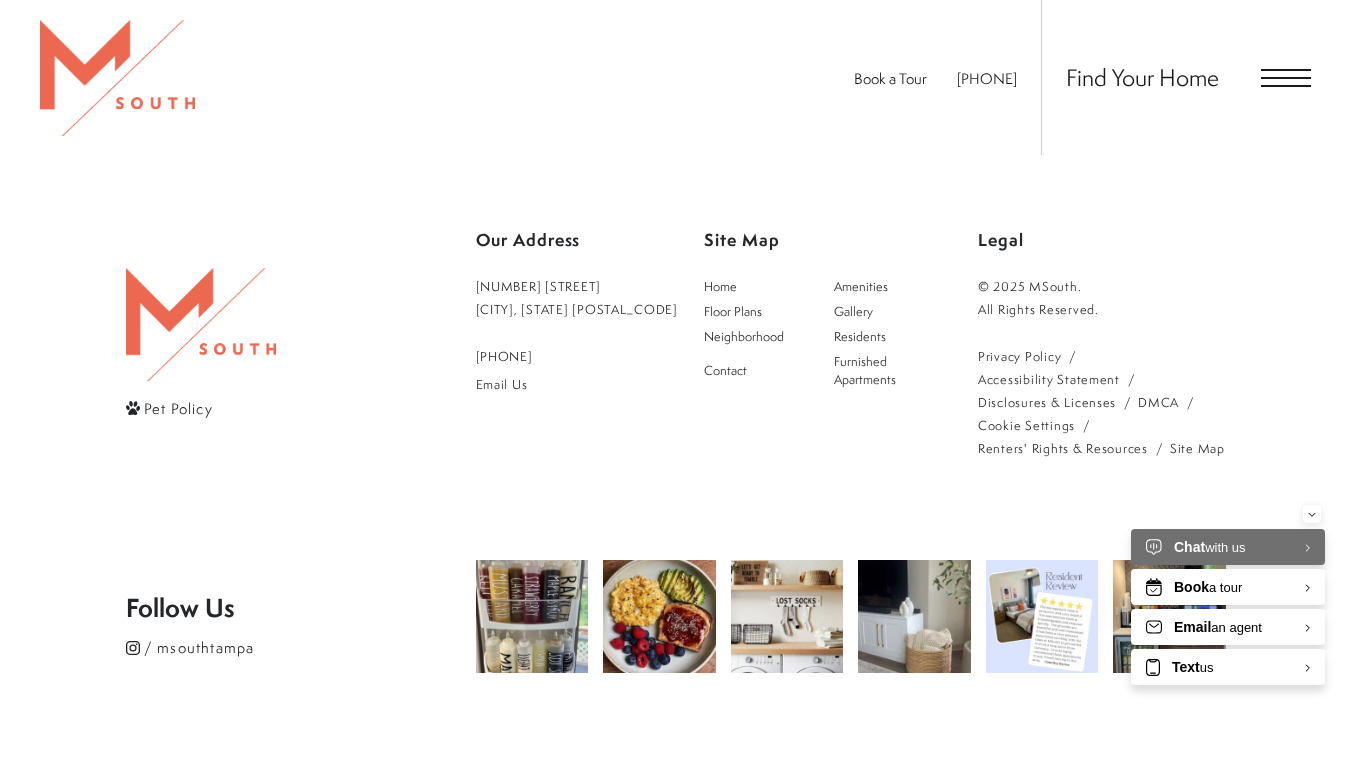 click on "Site Map" at bounding box center (828, 240) 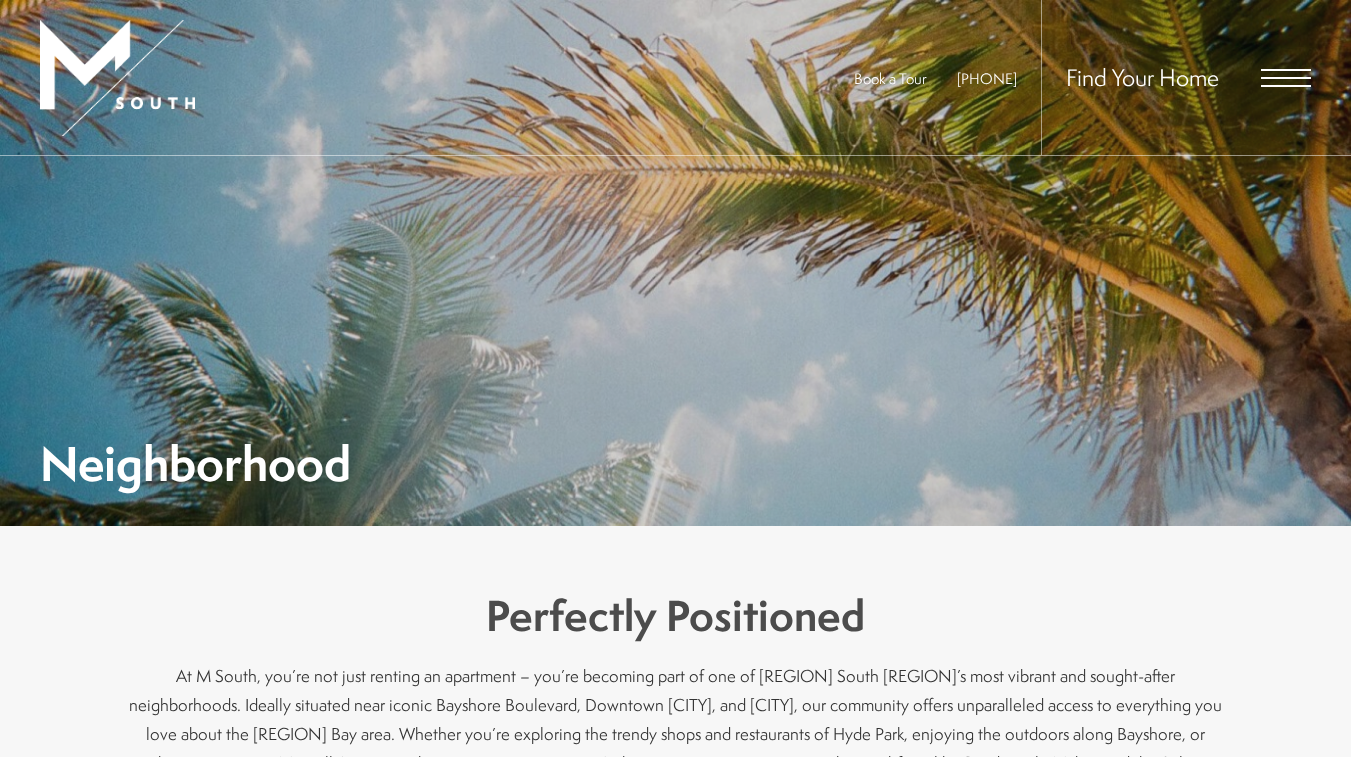 scroll, scrollTop: 319, scrollLeft: 0, axis: vertical 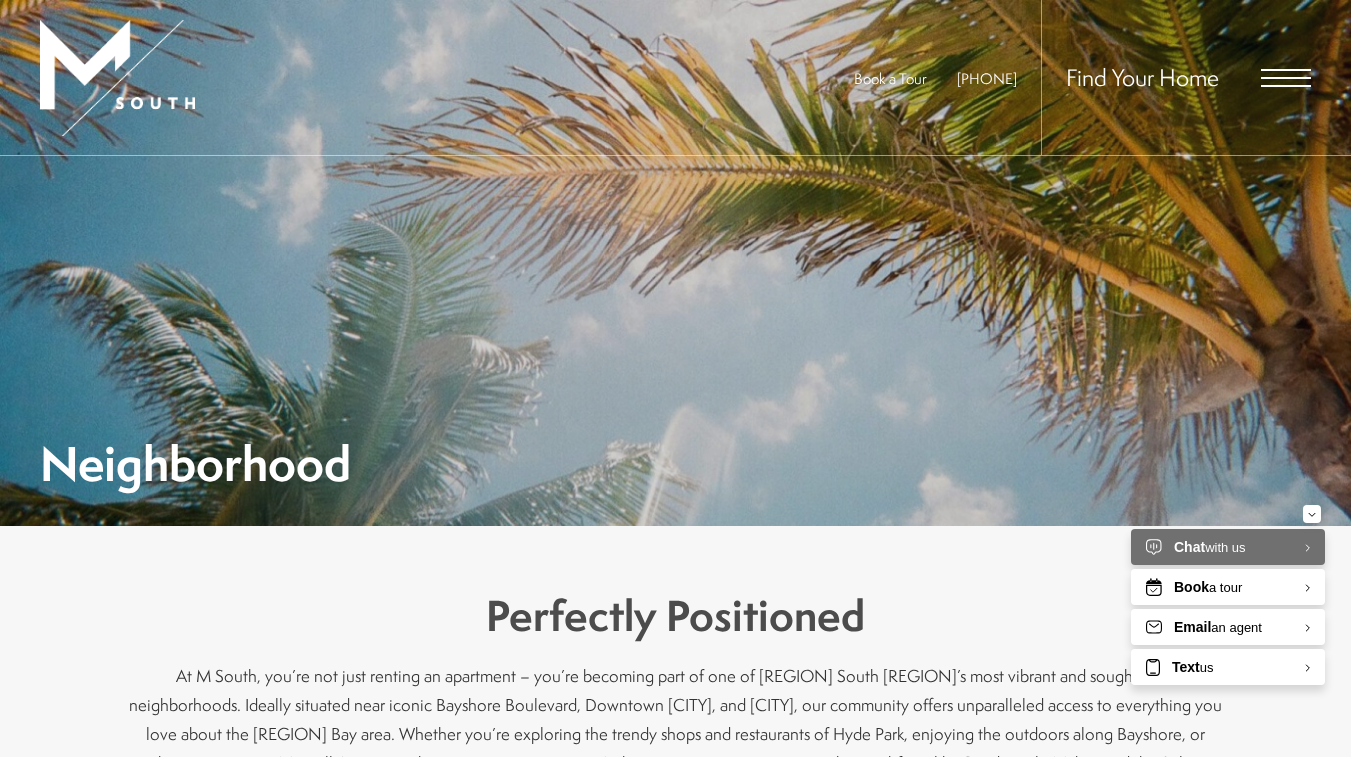 click on "Book a Tour" at bounding box center (890, 78) 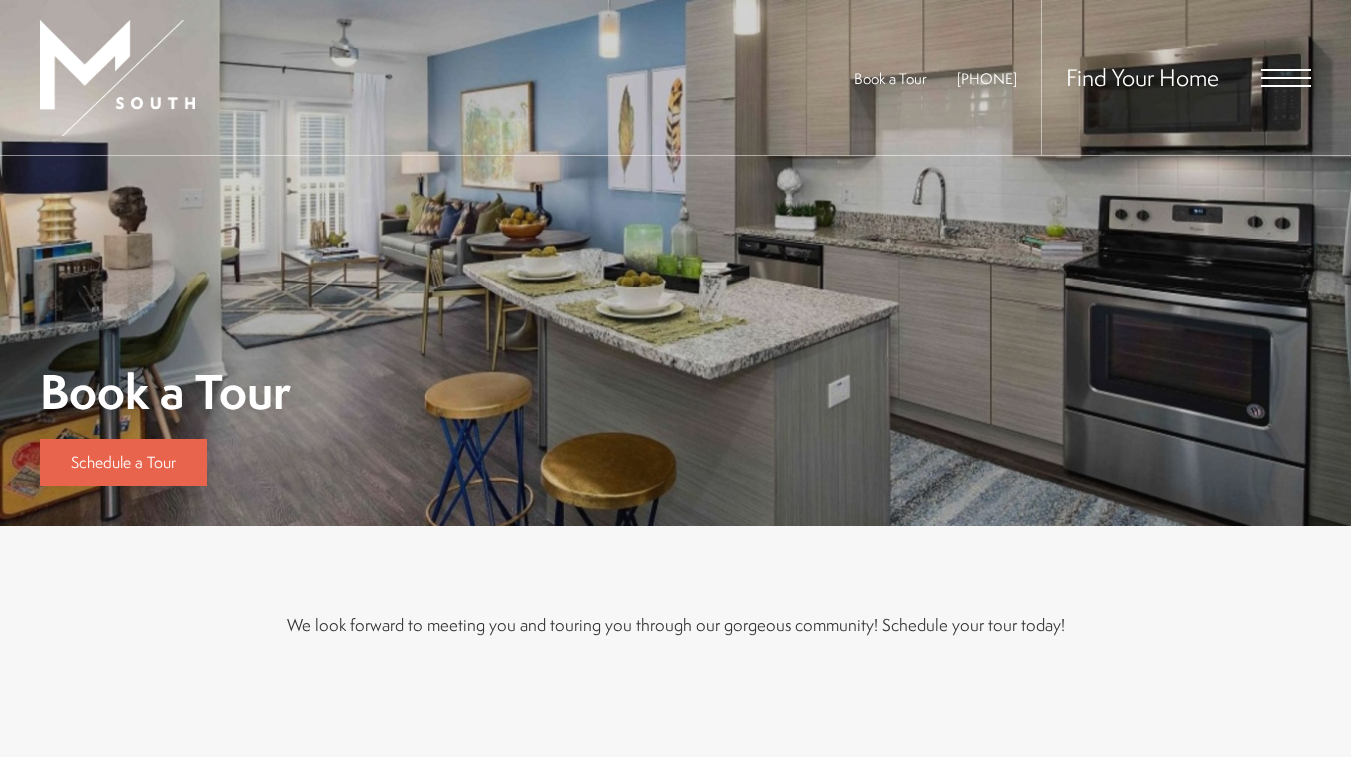 scroll, scrollTop: 0, scrollLeft: 0, axis: both 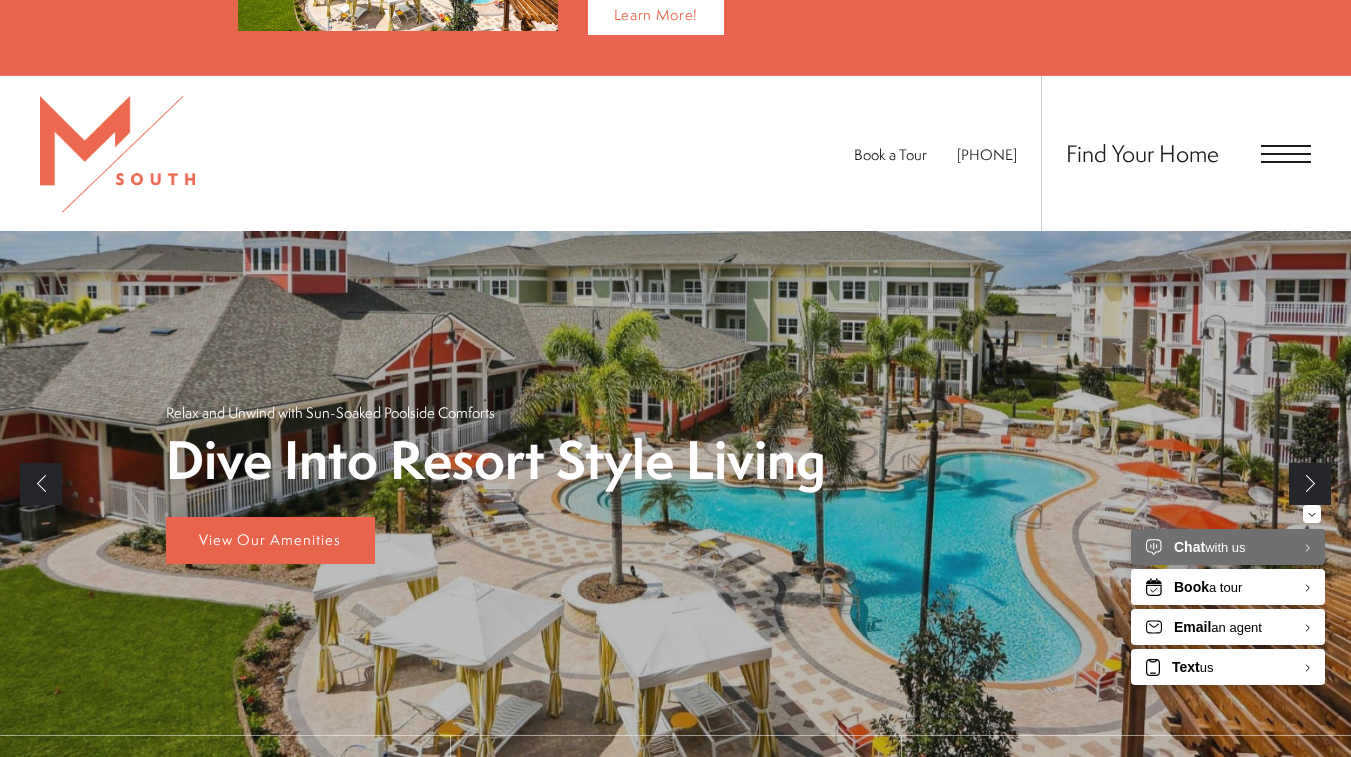 click on "View Our Amenities" at bounding box center [270, 539] 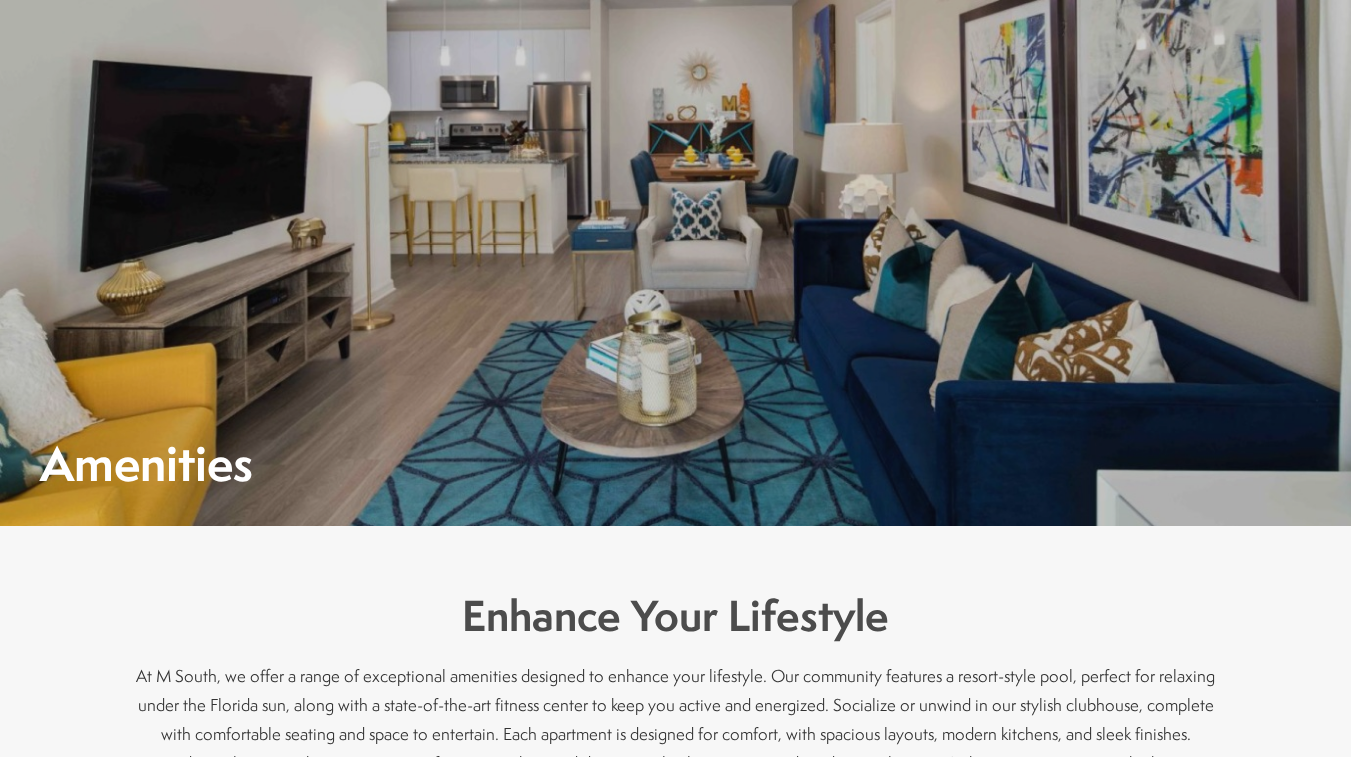 scroll, scrollTop: 0, scrollLeft: 0, axis: both 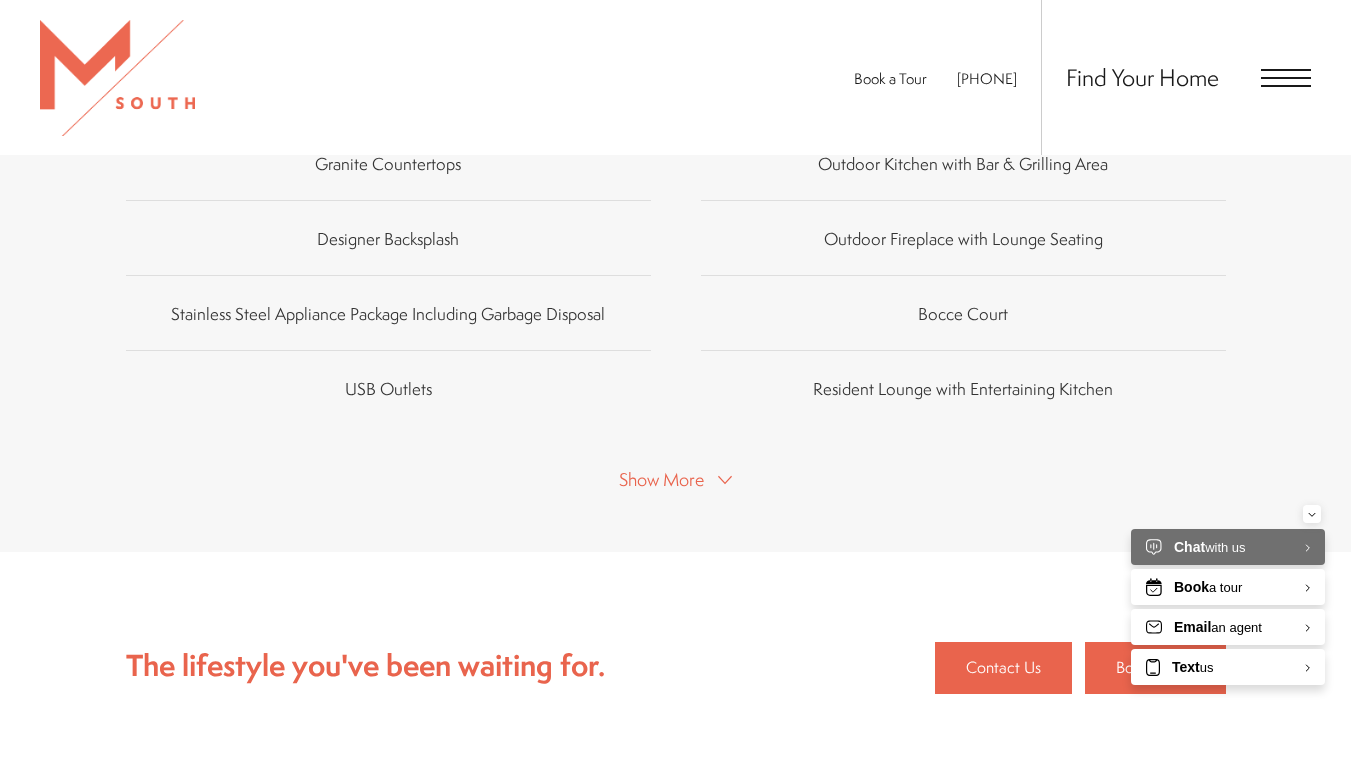 click on "Show More" at bounding box center (661, 479) 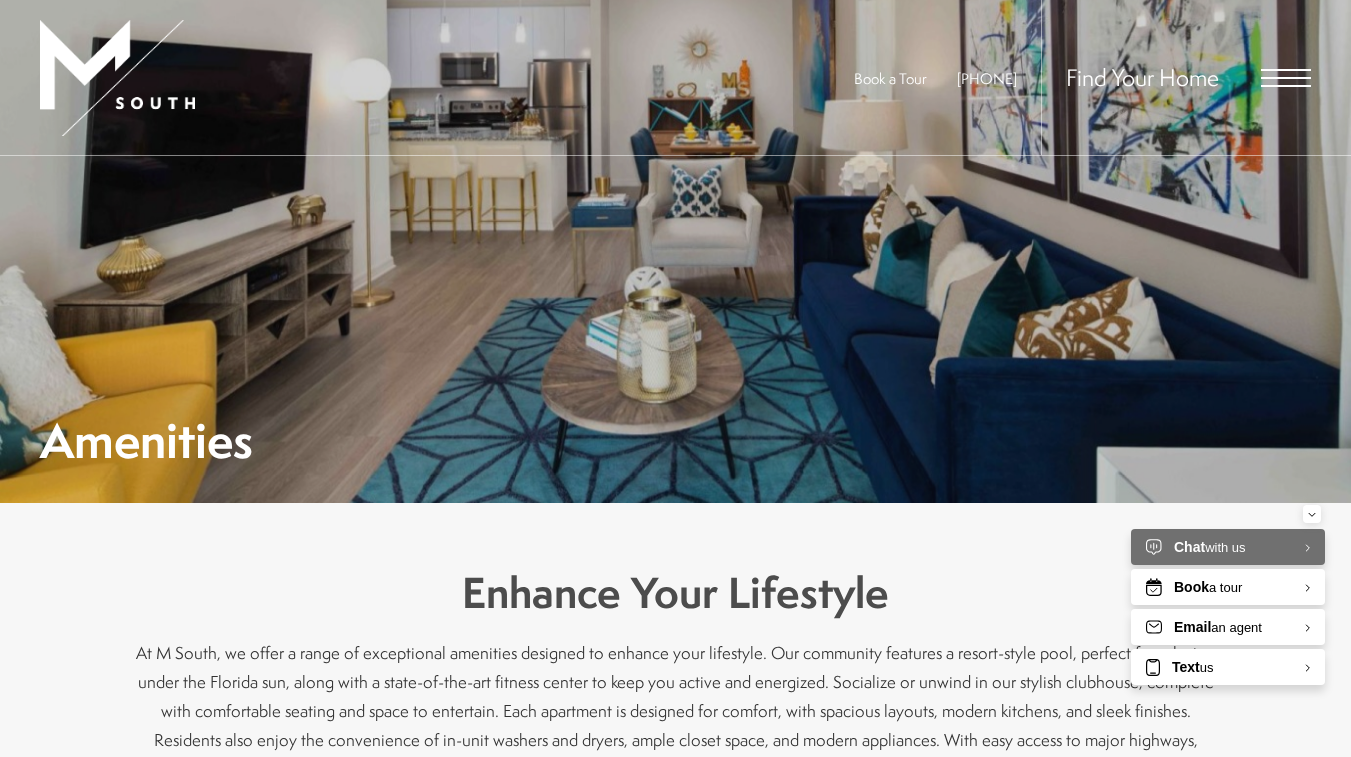 scroll, scrollTop: 0, scrollLeft: 0, axis: both 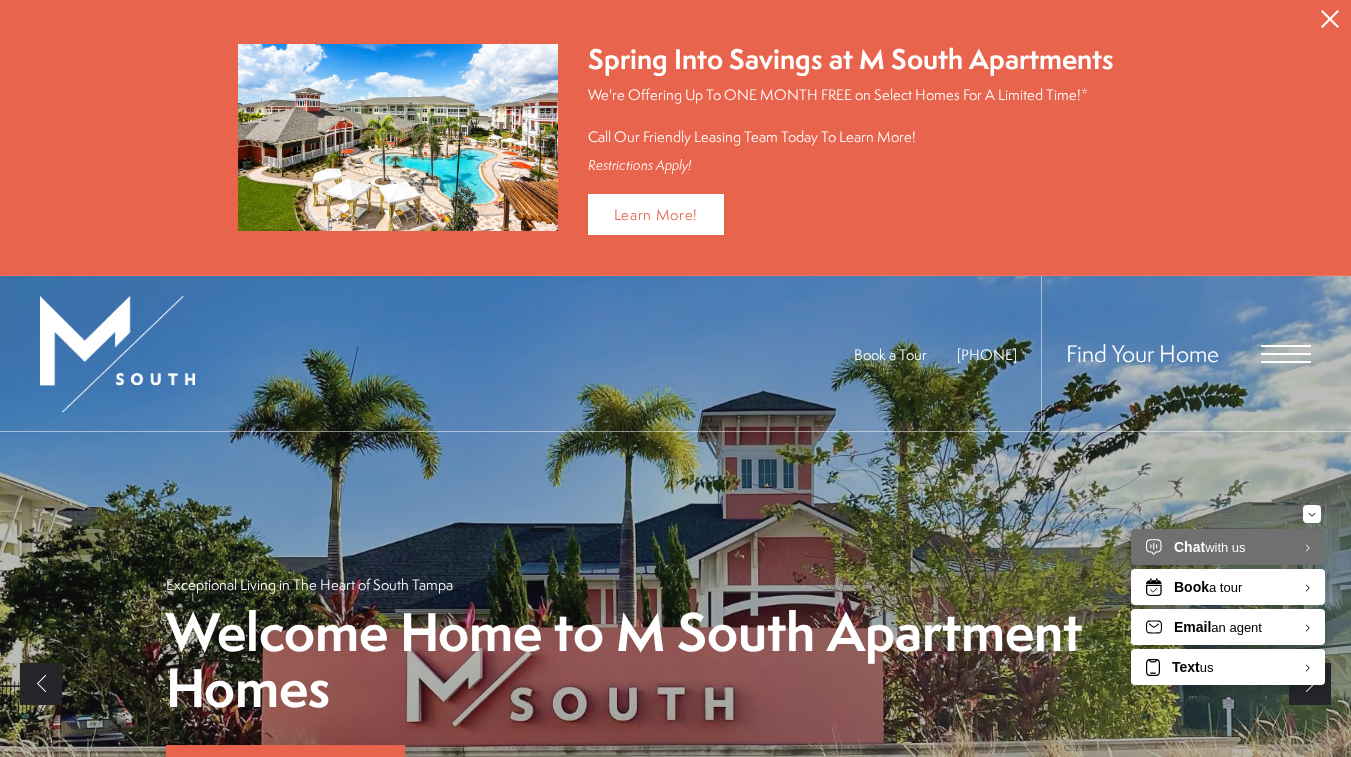 click on "Proceed To Website" at bounding box center (1330, 19) 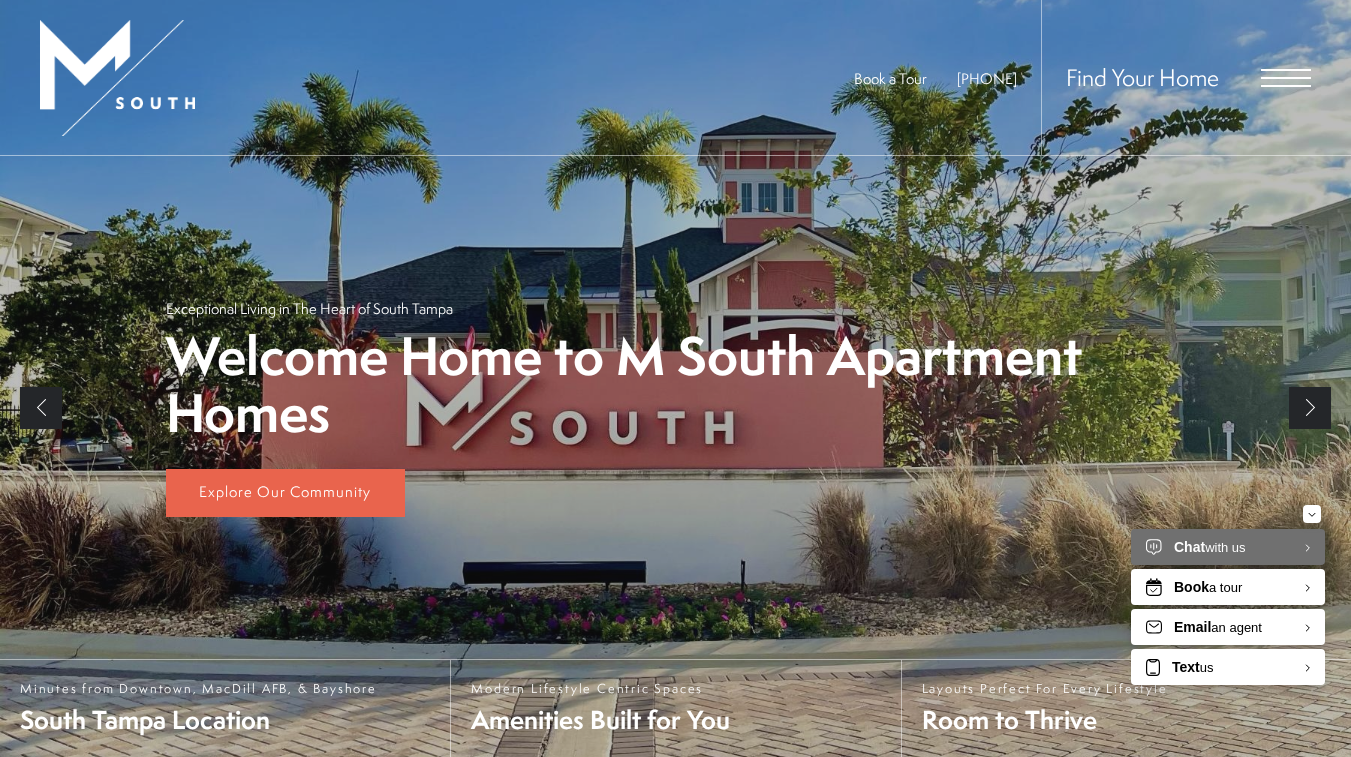 click on "Find Your Home" at bounding box center (1176, 77) 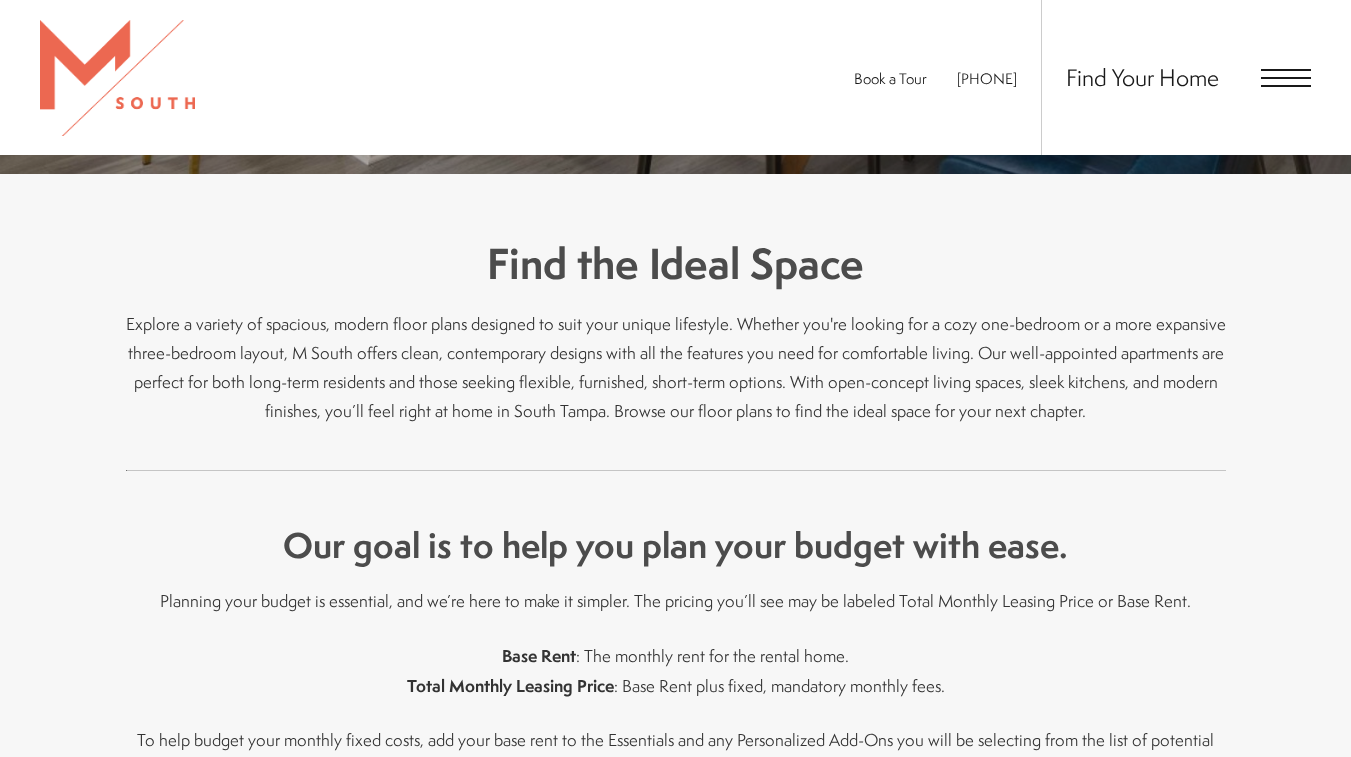 scroll, scrollTop: 500, scrollLeft: 0, axis: vertical 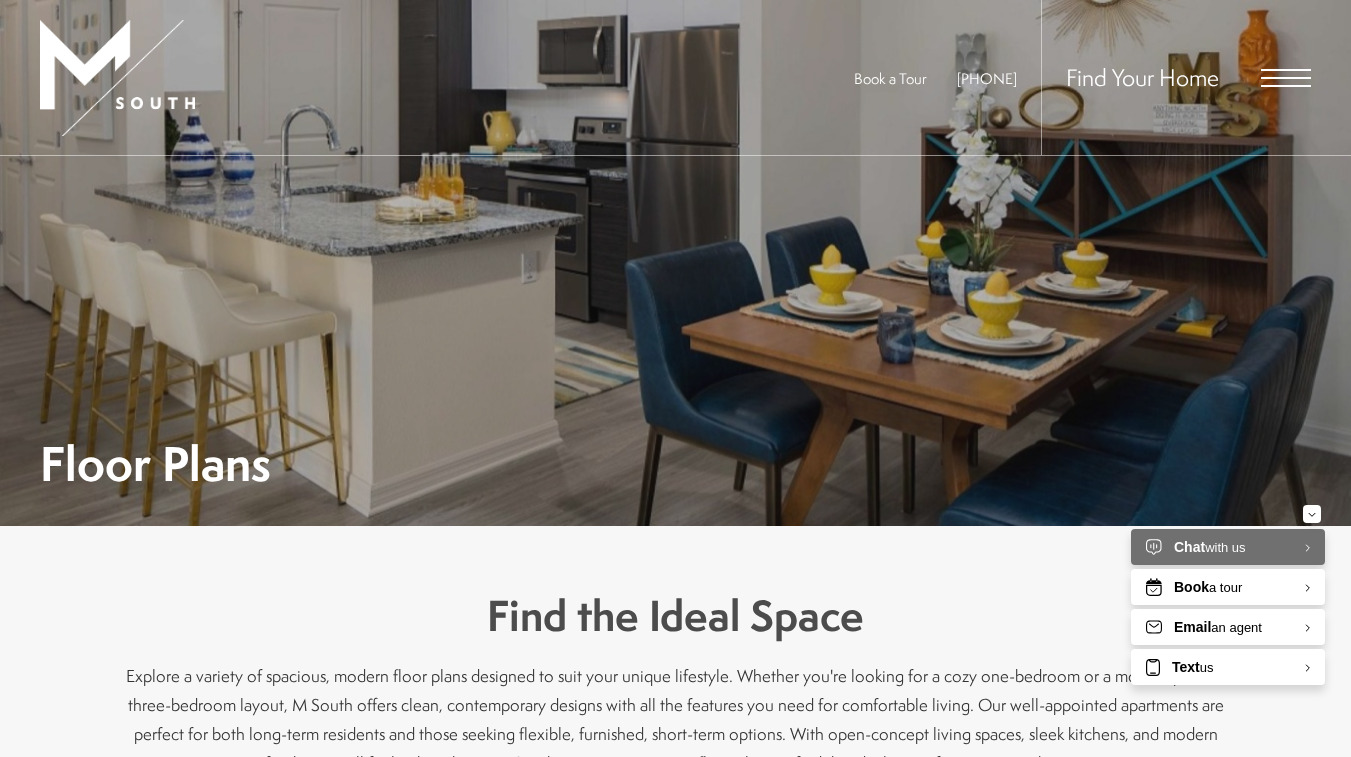 click on "Find Your Home" at bounding box center (1176, 77) 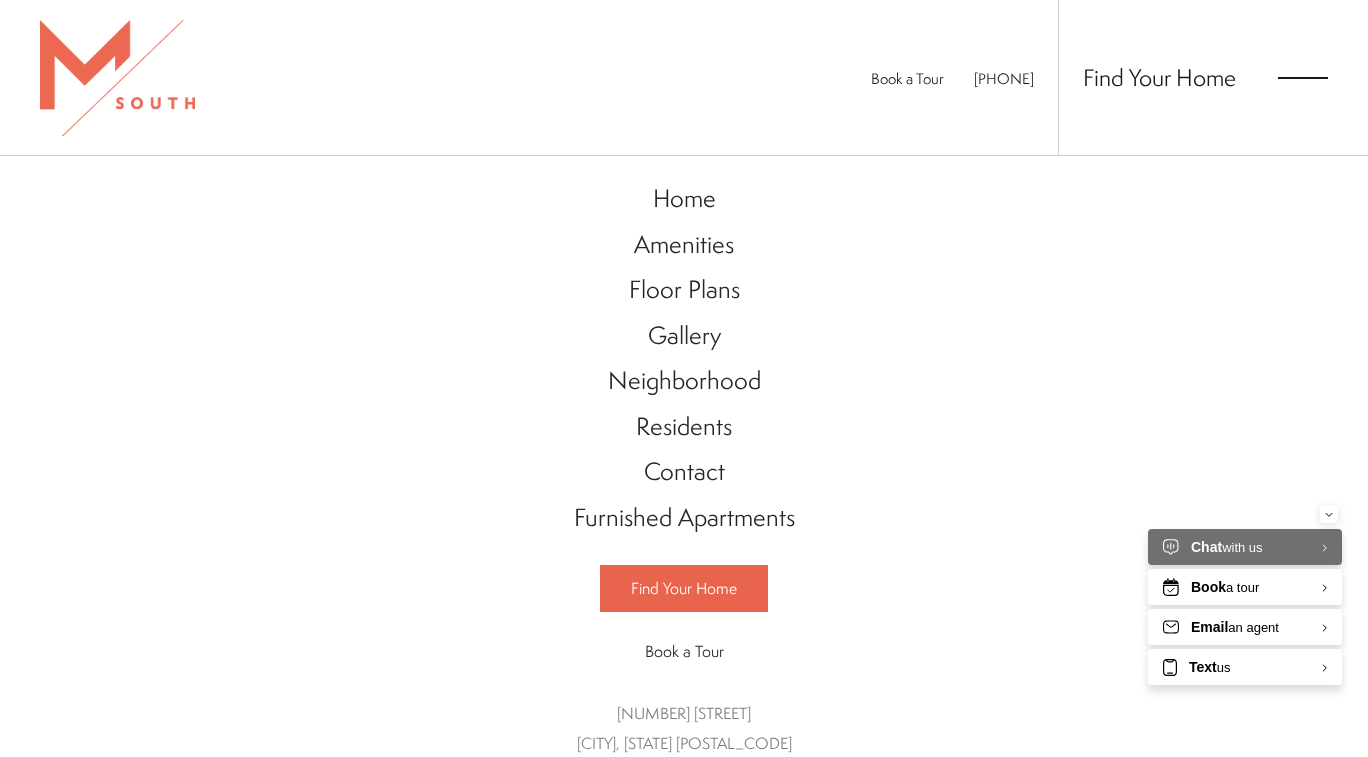 click on "Home" at bounding box center (684, 198) 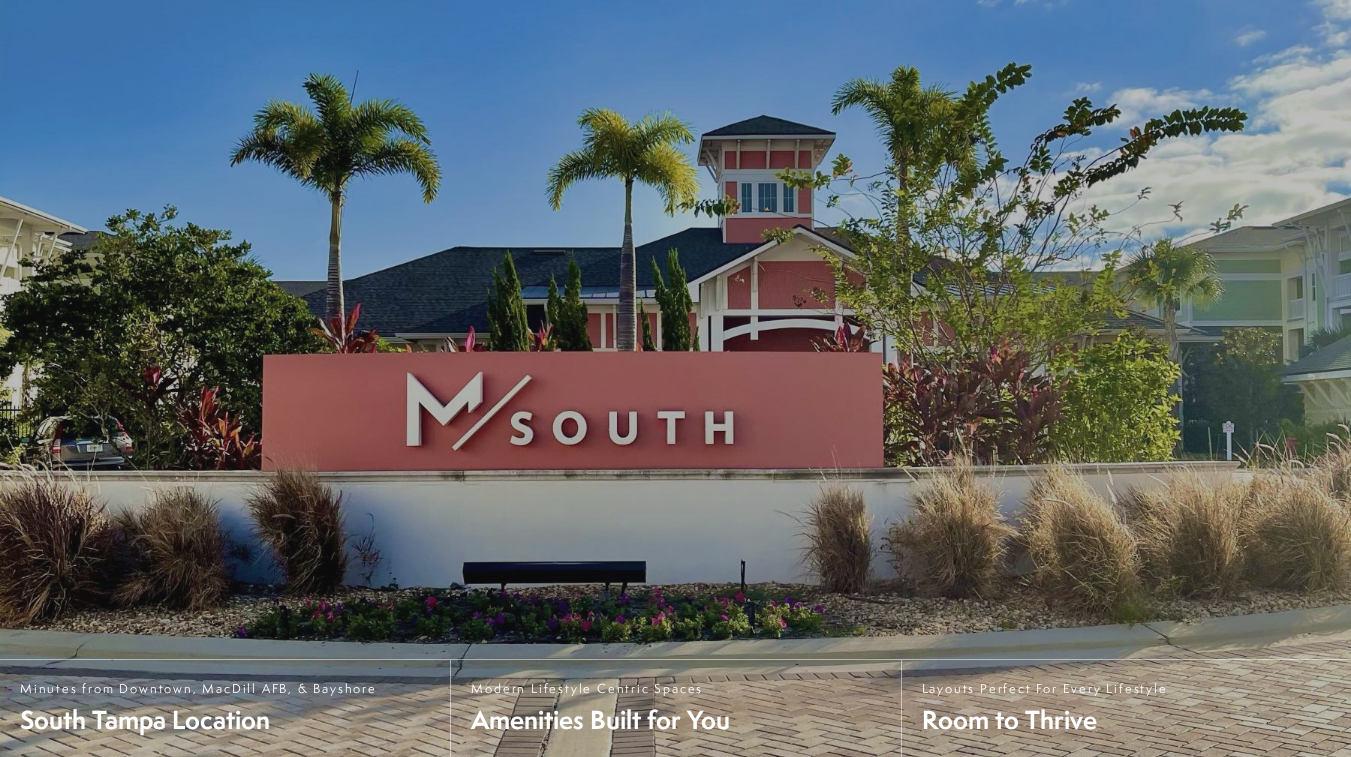scroll, scrollTop: 0, scrollLeft: 0, axis: both 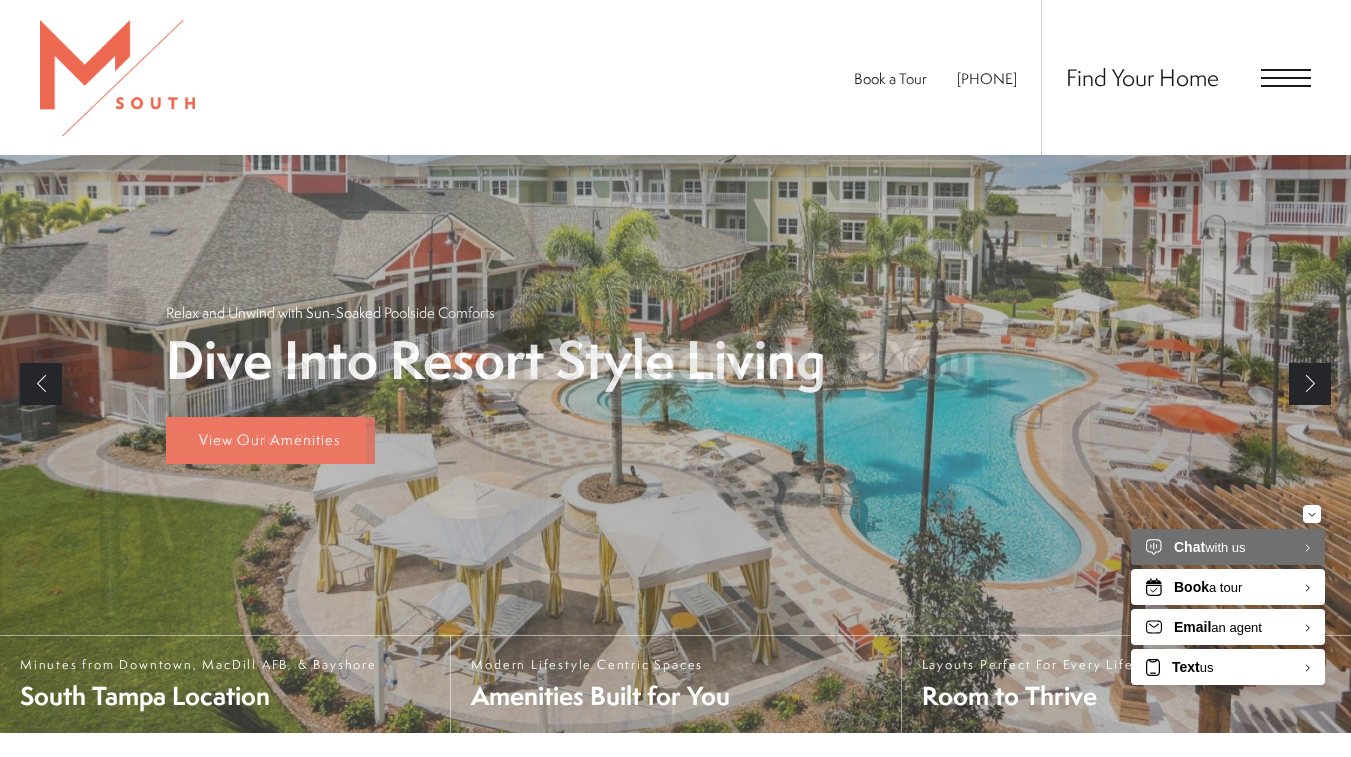 click at bounding box center (1286, 78) 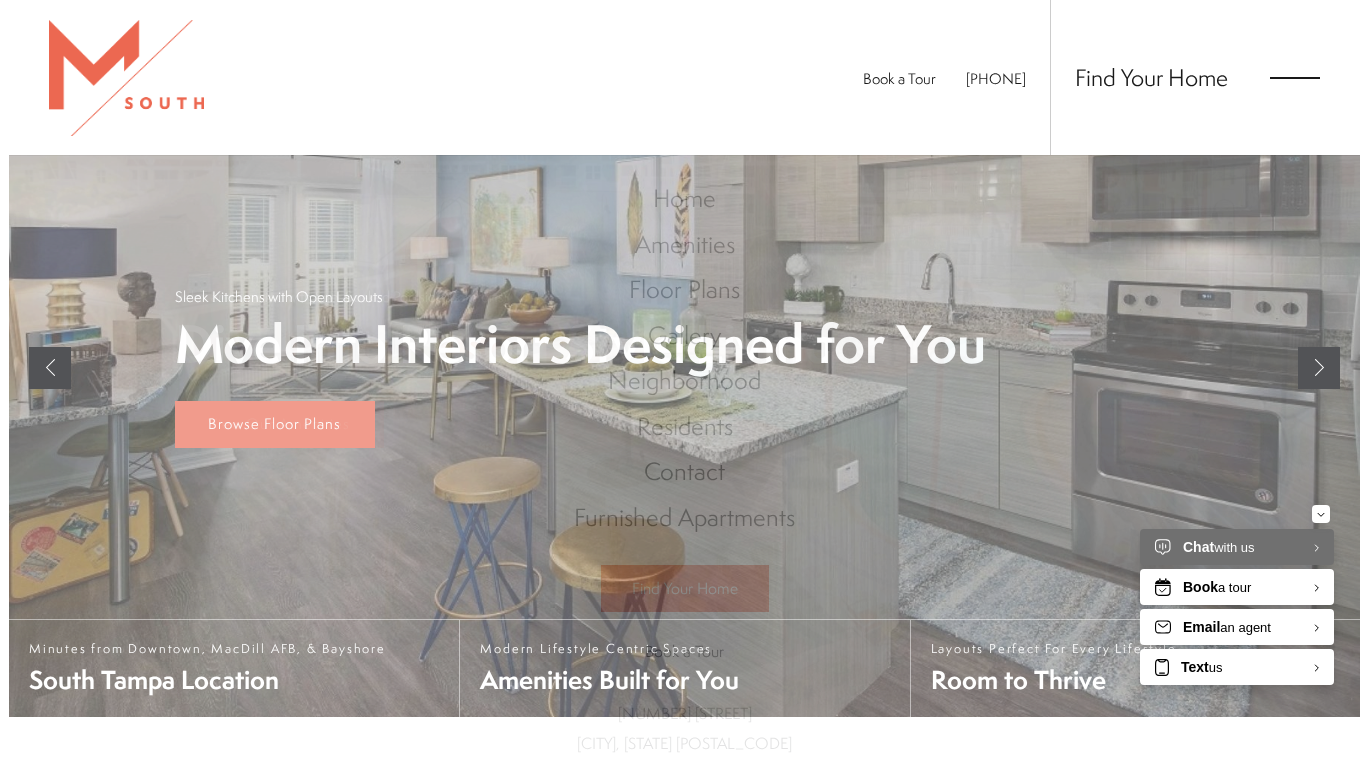 scroll, scrollTop: 0, scrollLeft: 0, axis: both 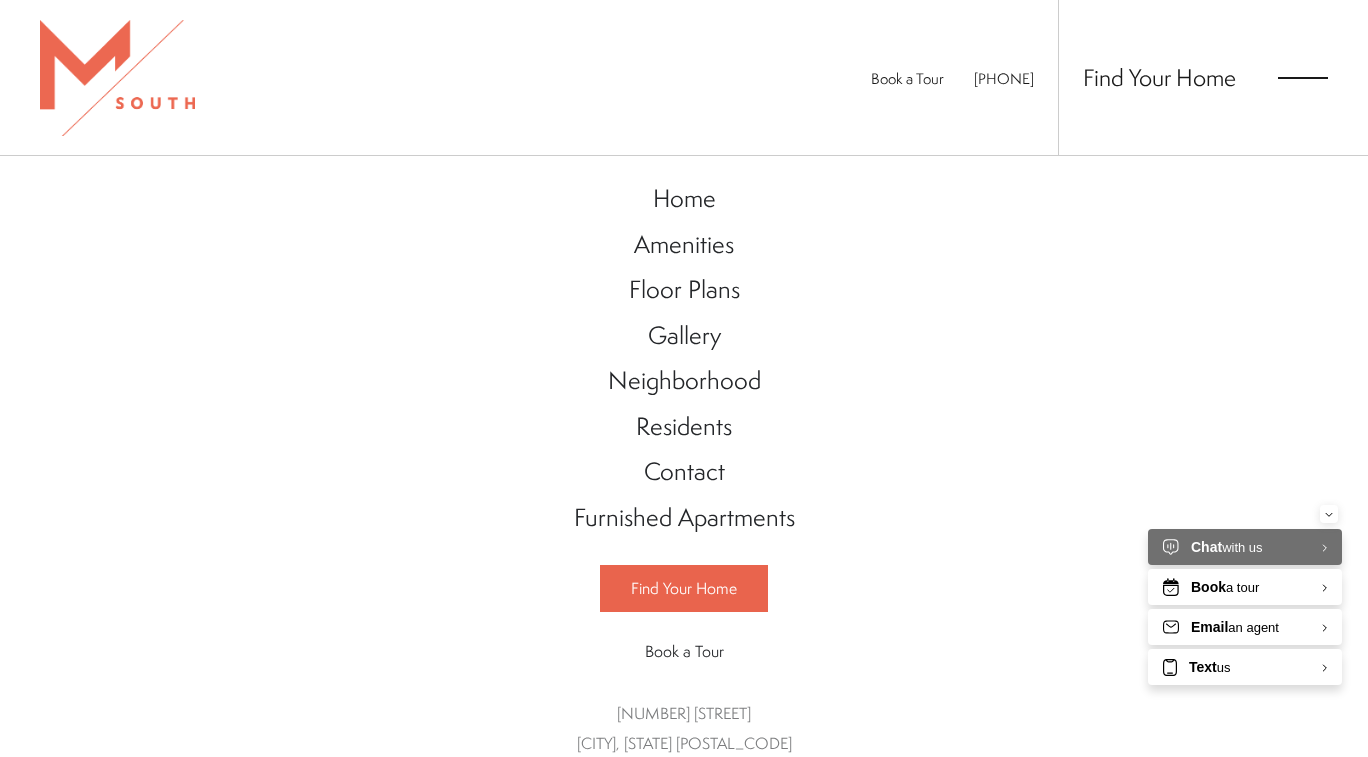 click on "Amenities" at bounding box center [684, 244] 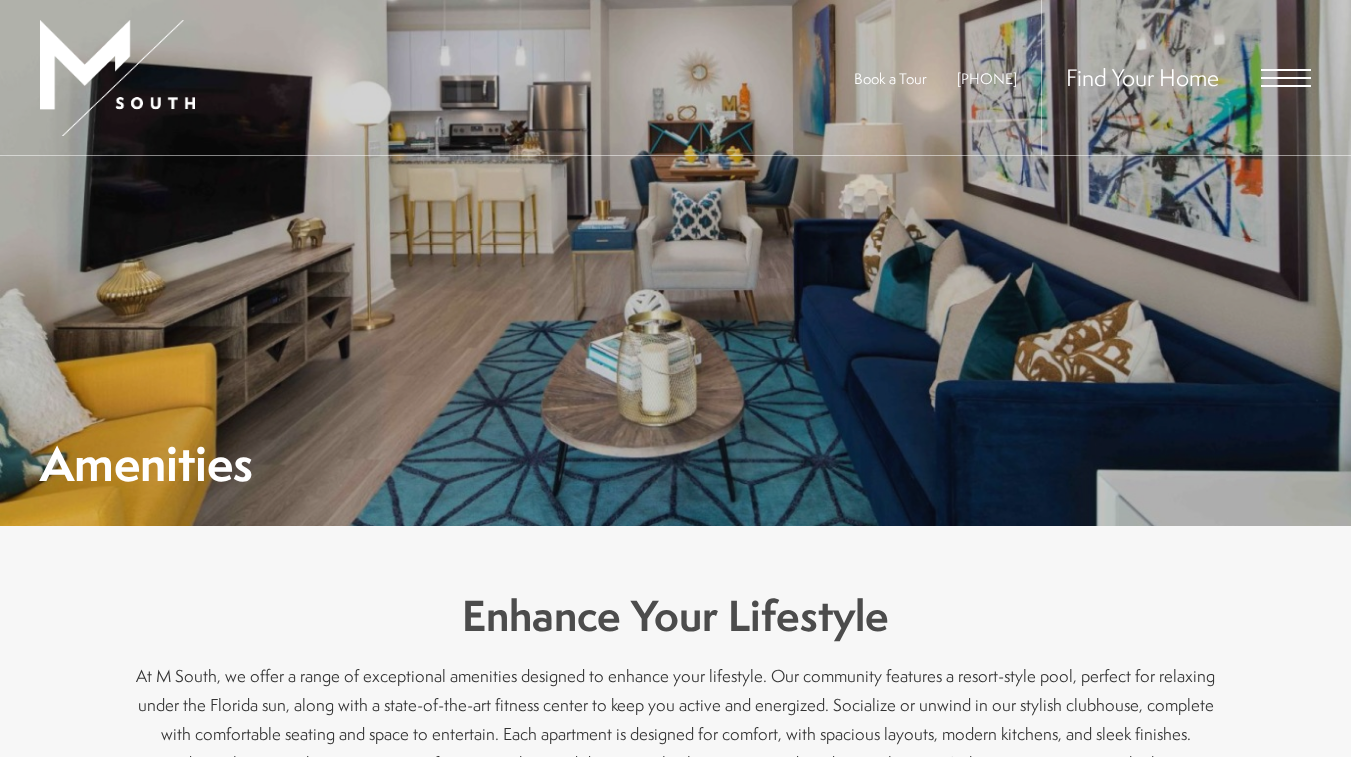 scroll, scrollTop: 0, scrollLeft: 0, axis: both 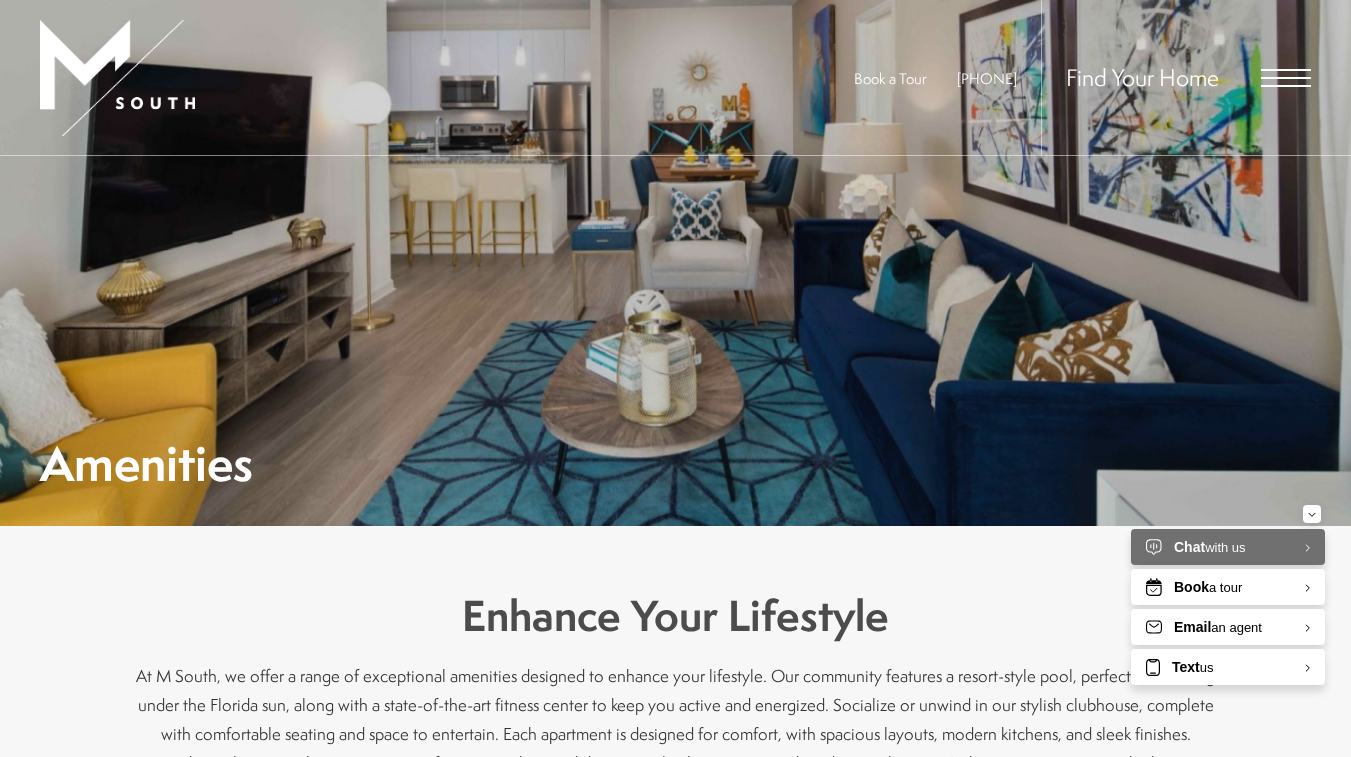 click at bounding box center (1286, 78) 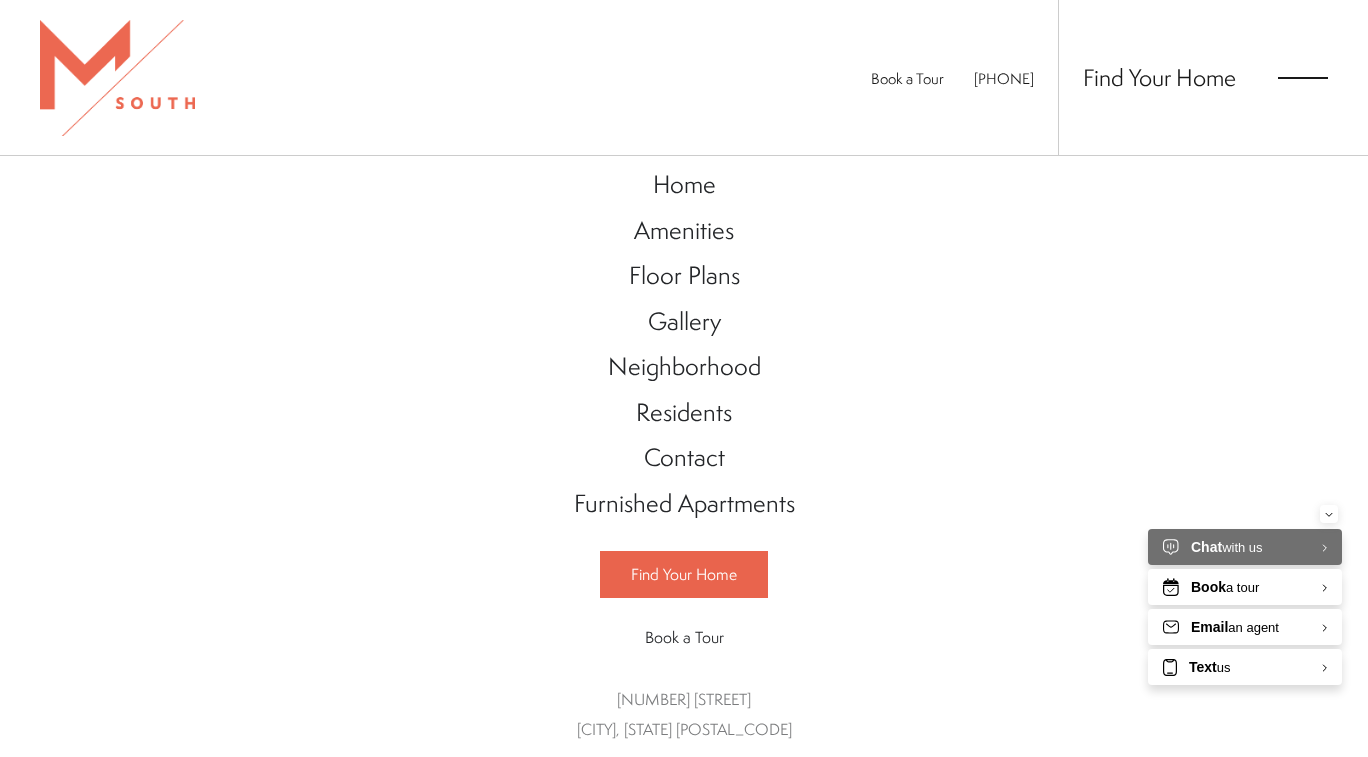 scroll, scrollTop: 20, scrollLeft: 0, axis: vertical 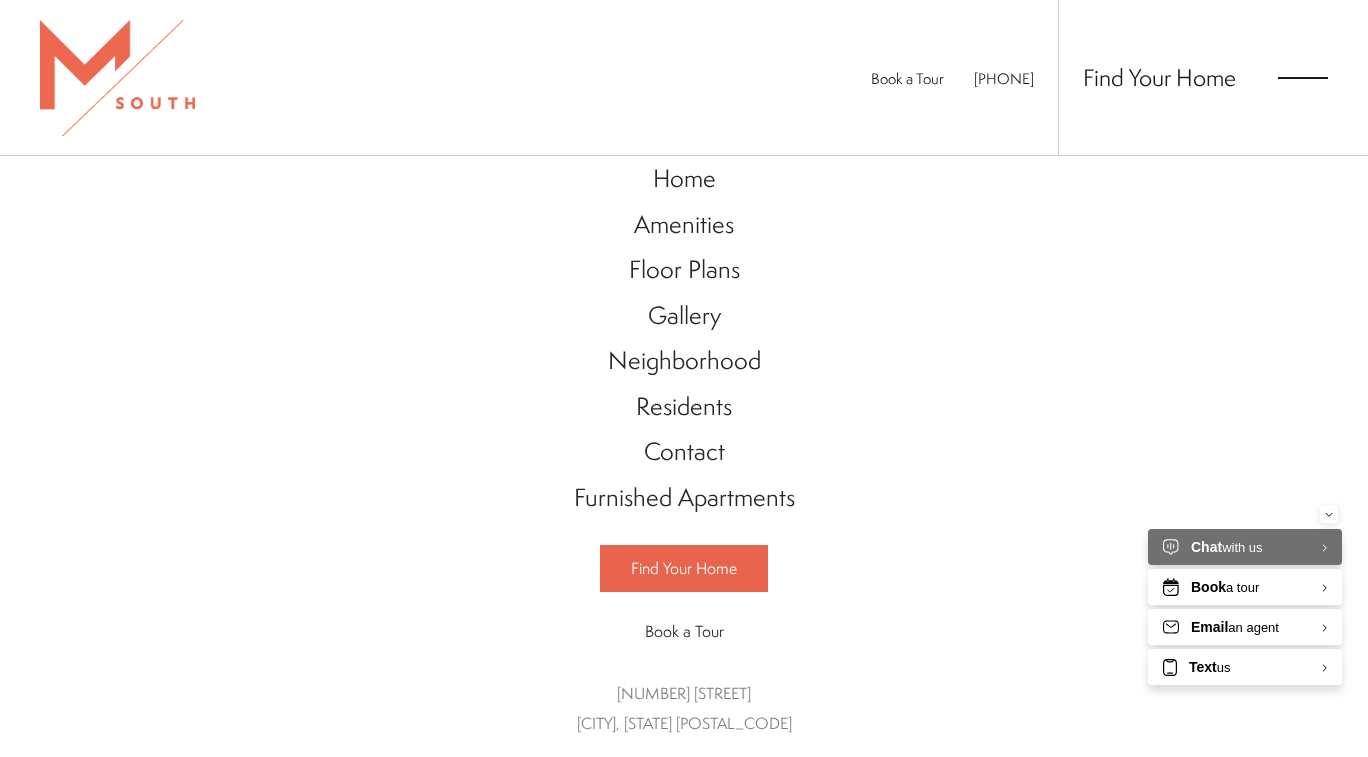click on "Contact" at bounding box center [684, 451] 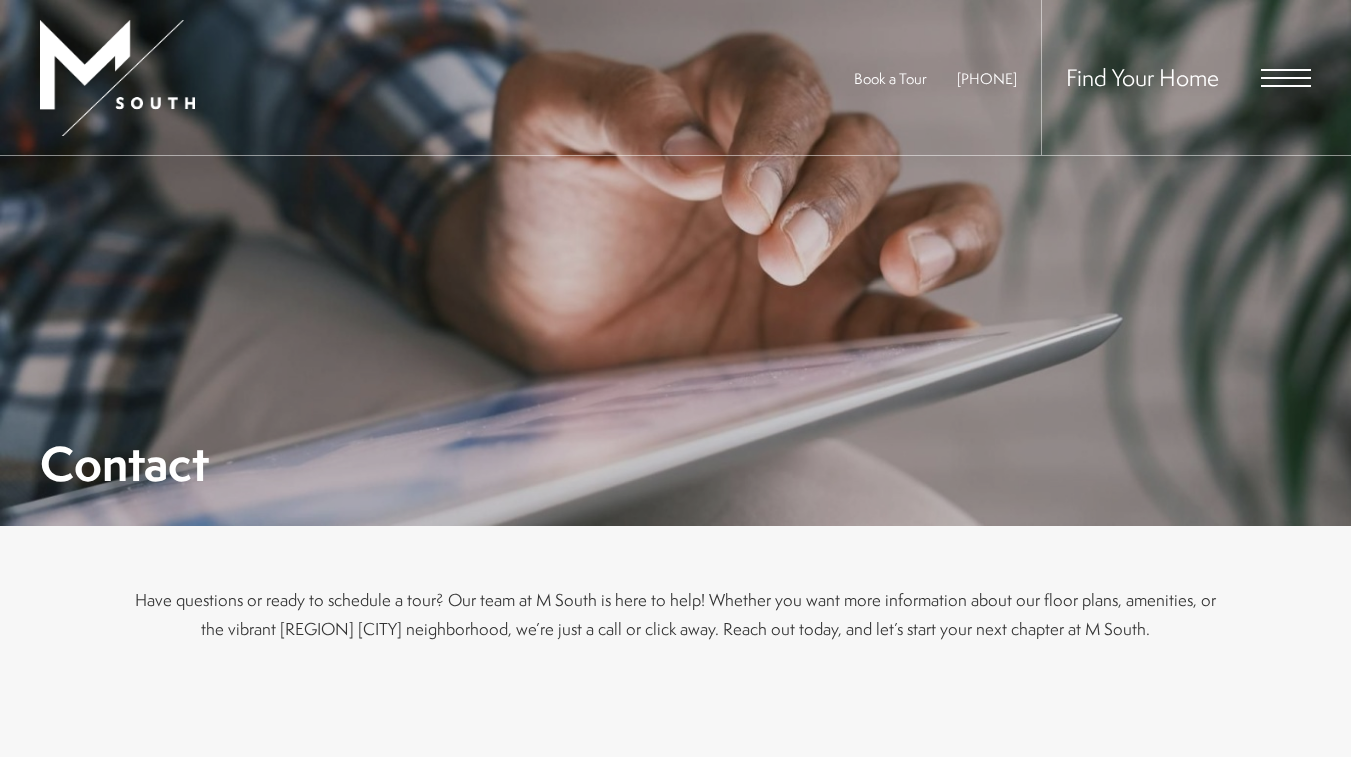 scroll, scrollTop: 0, scrollLeft: 0, axis: both 